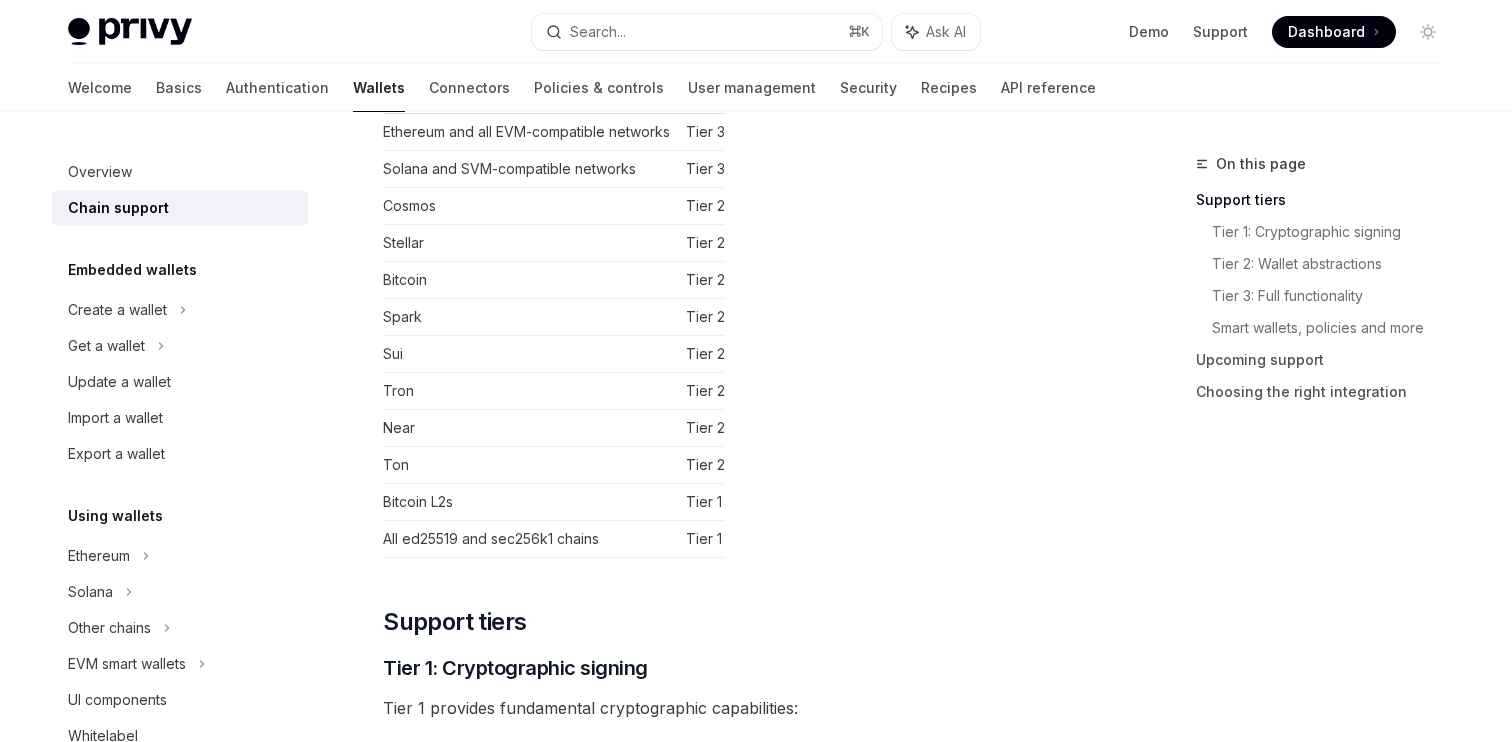 scroll, scrollTop: 275, scrollLeft: 0, axis: vertical 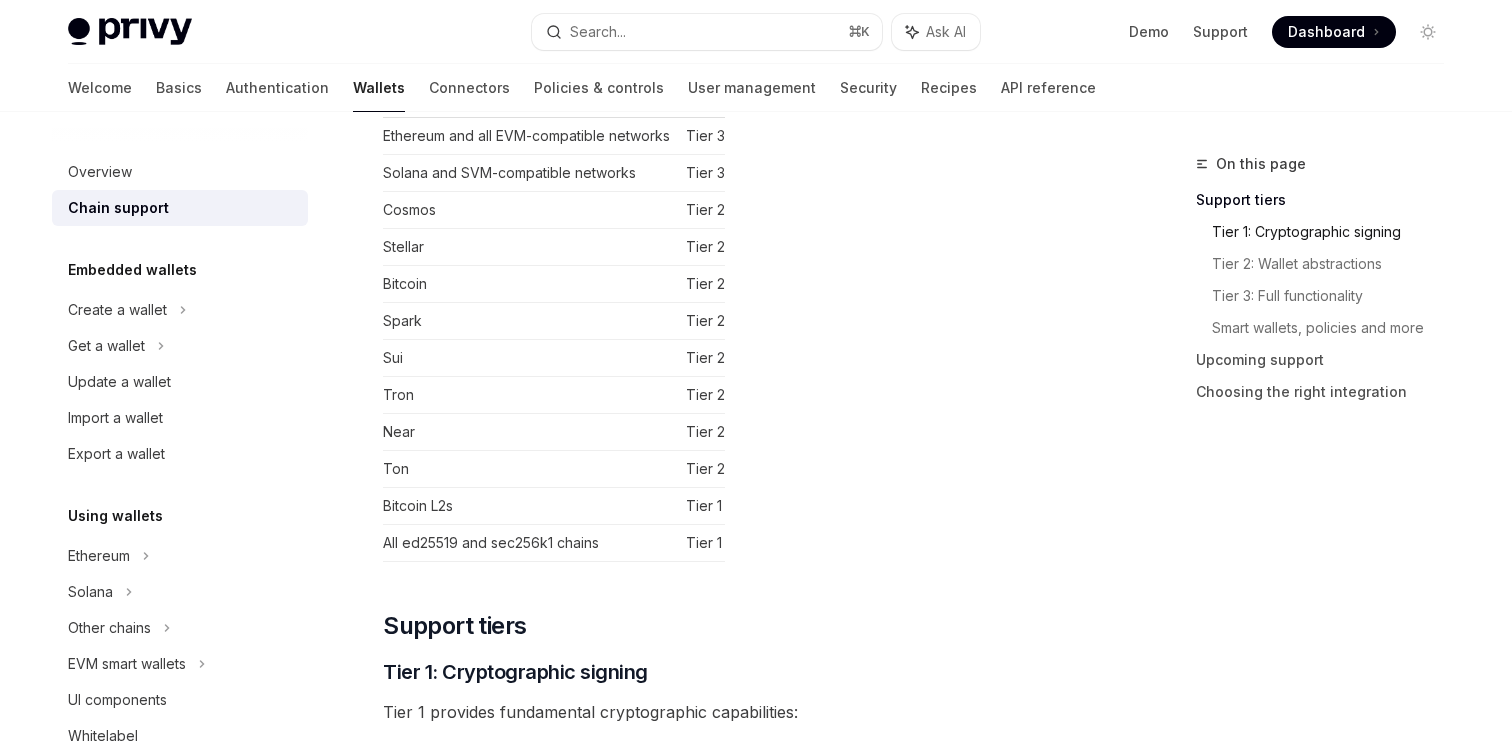click on "Tier 1: Cryptographic signing" at bounding box center [1336, 232] 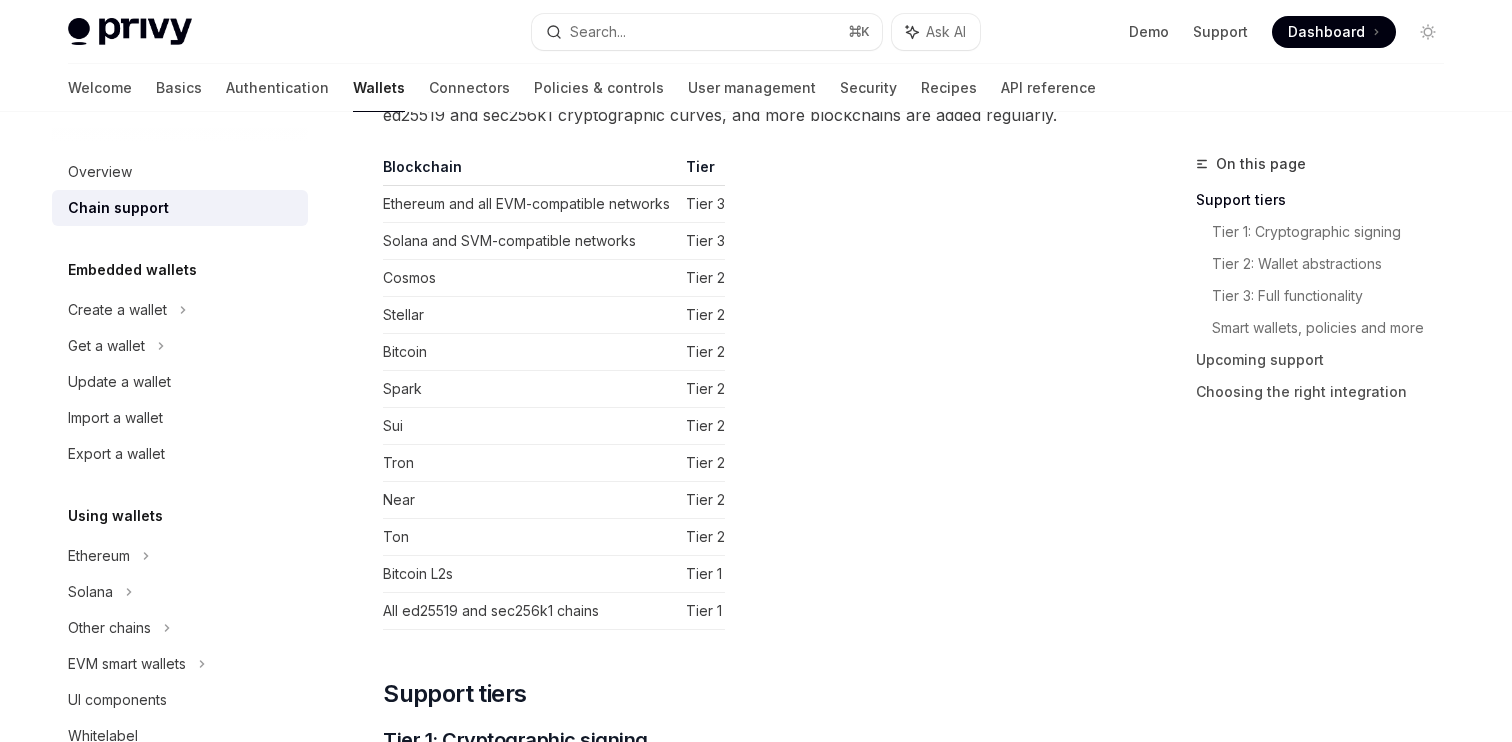 scroll, scrollTop: 0, scrollLeft: 0, axis: both 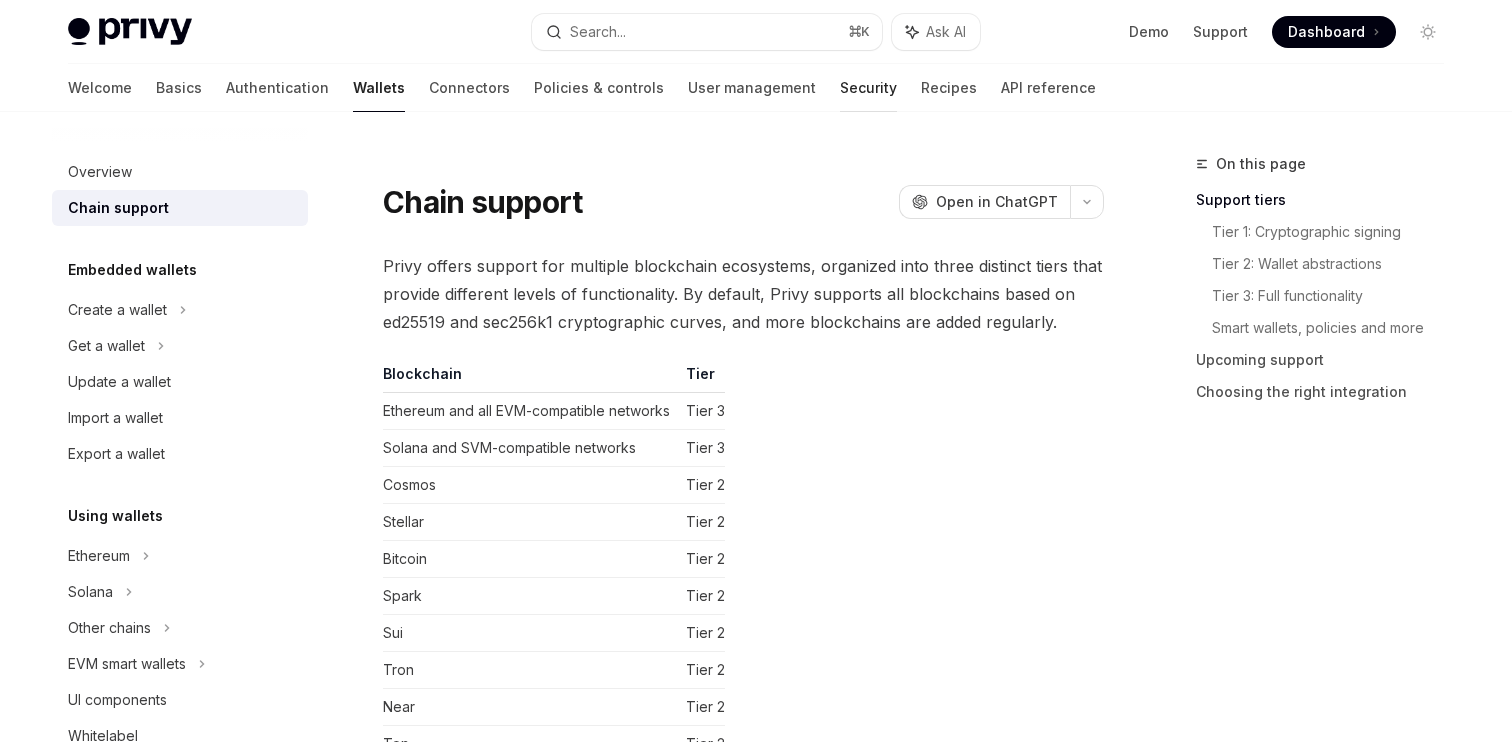 click on "Security" at bounding box center (868, 88) 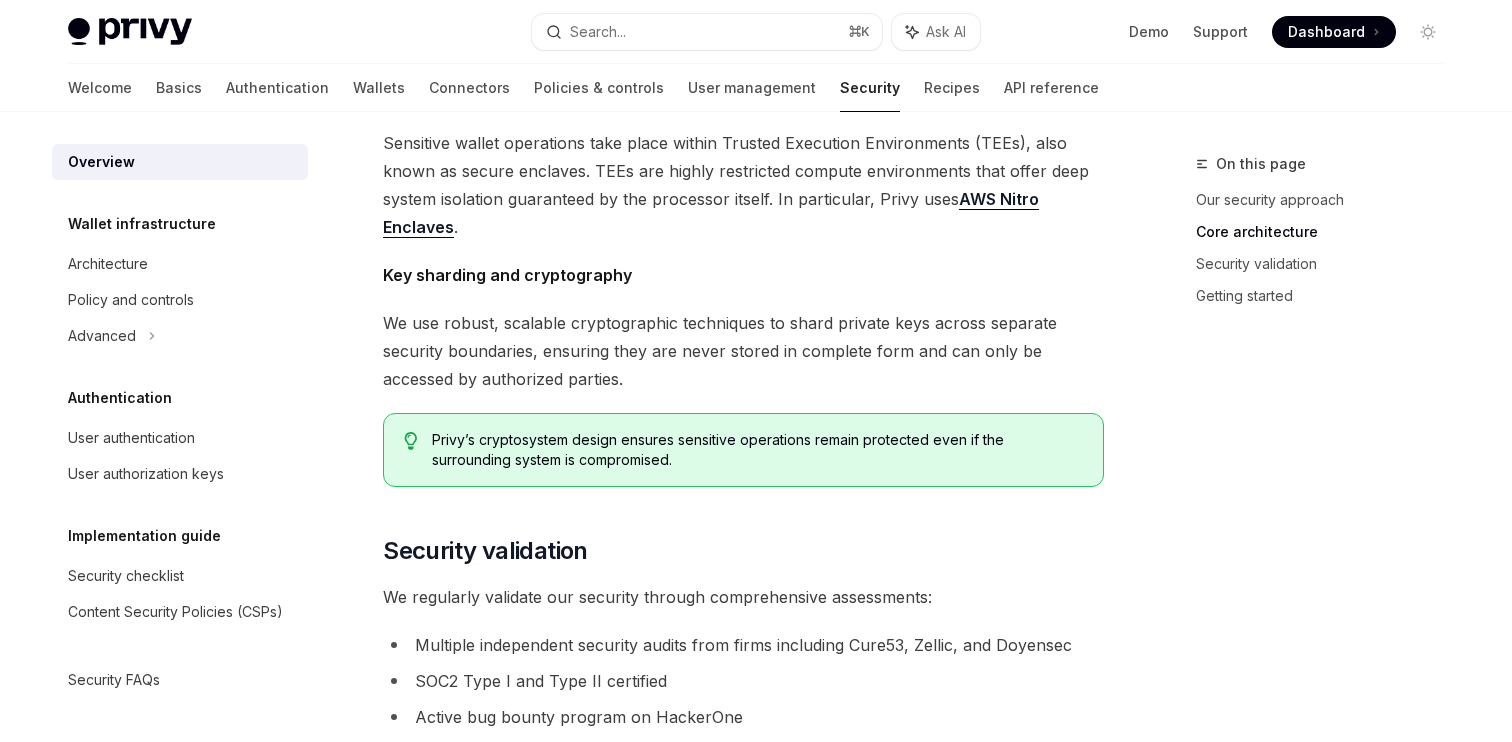 scroll, scrollTop: 805, scrollLeft: 0, axis: vertical 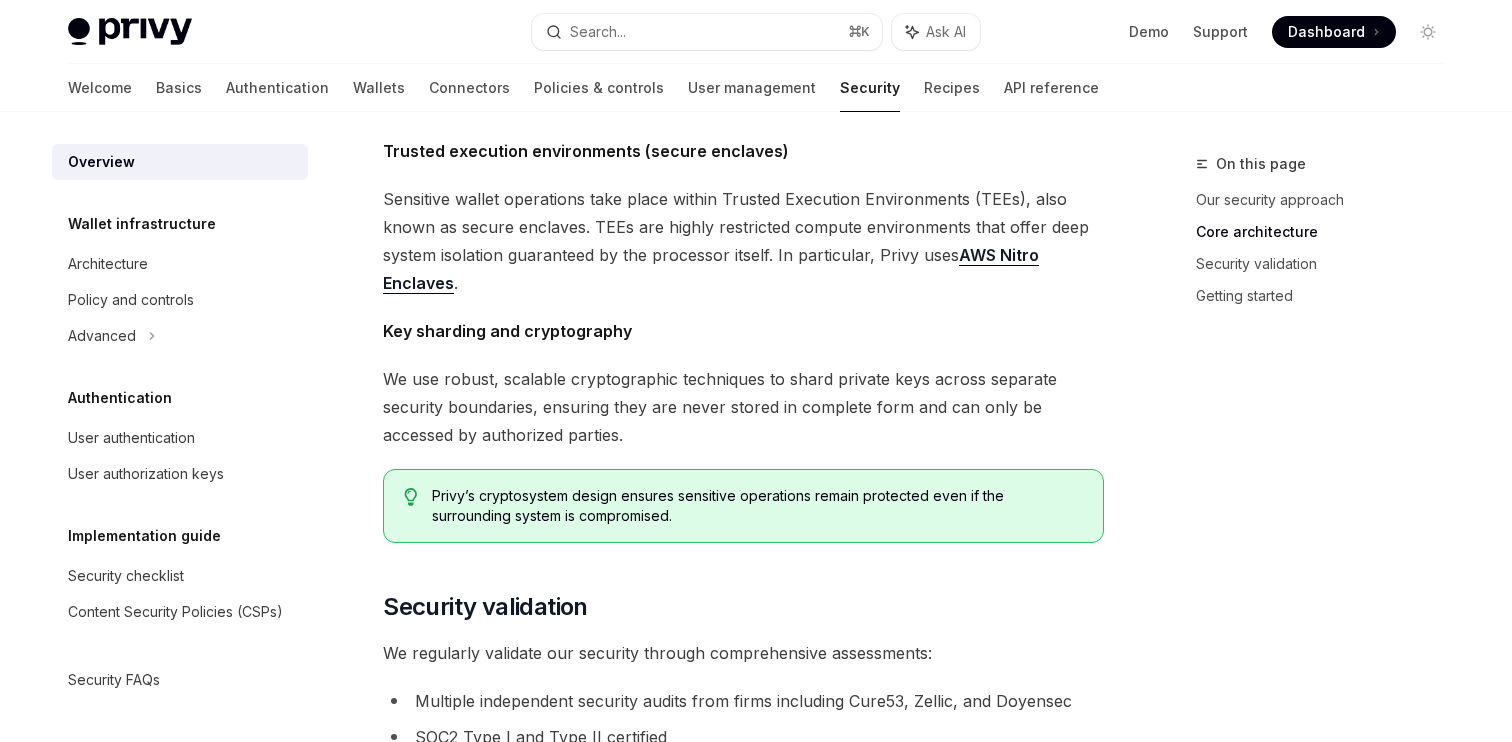 click on "AWS Nitro Enclaves" at bounding box center (711, 269) 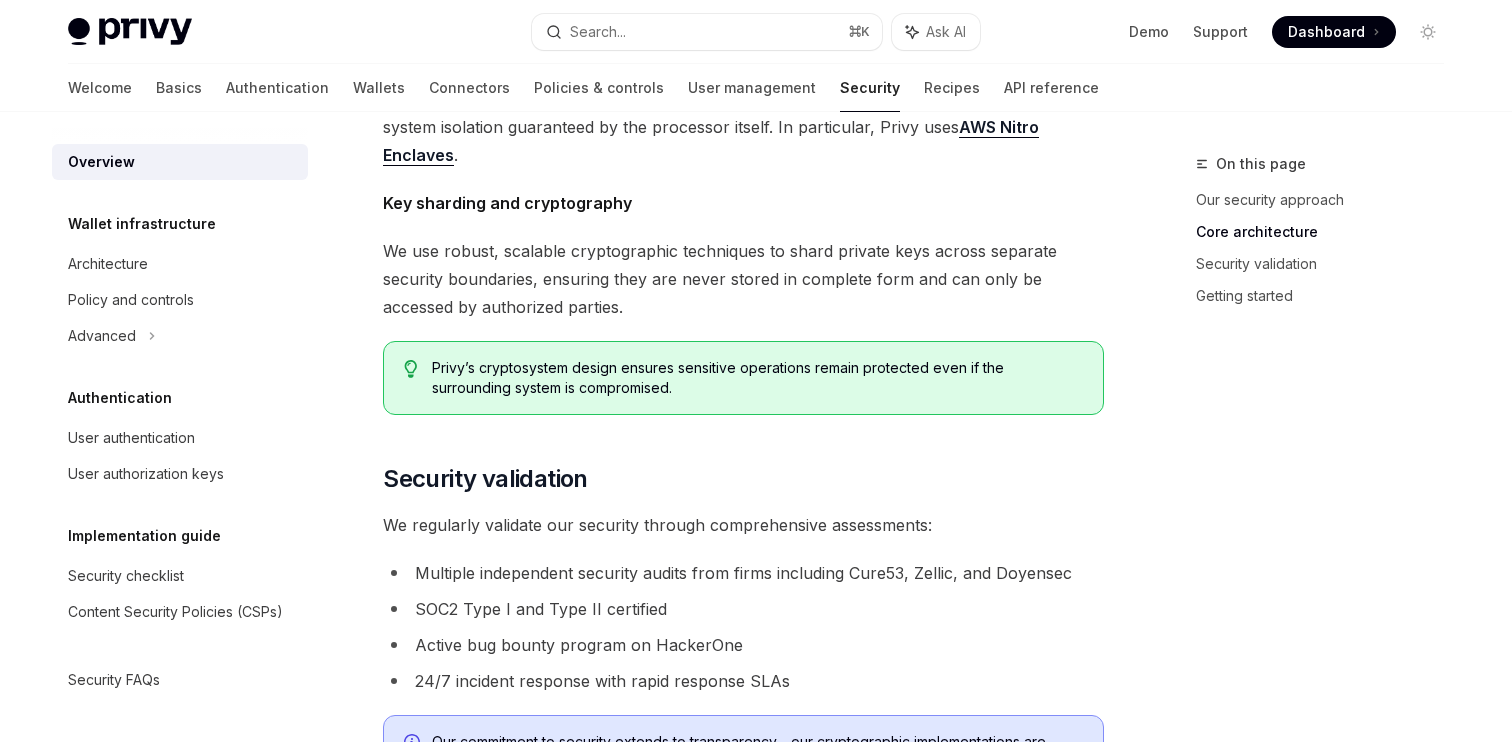 scroll, scrollTop: 1079, scrollLeft: 0, axis: vertical 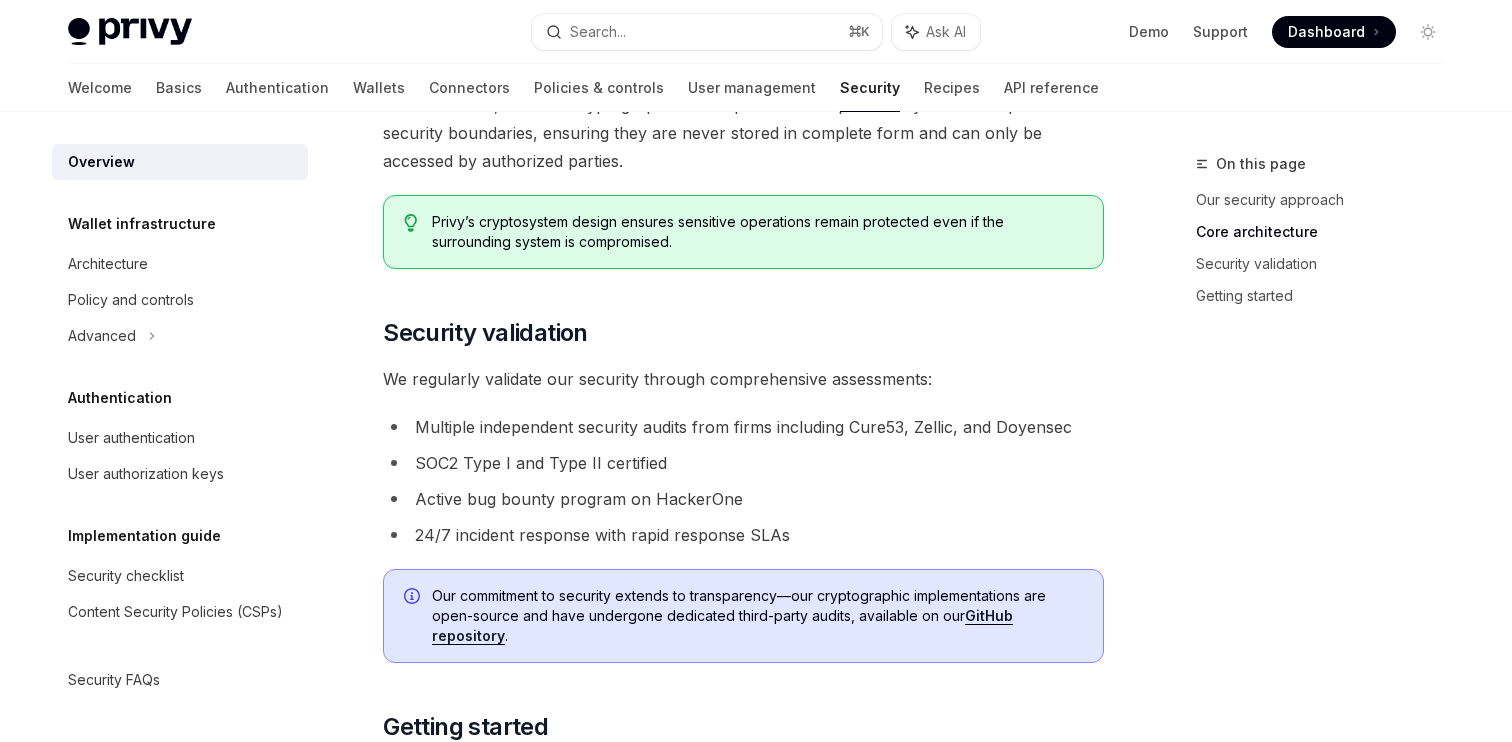 click on "GitHub
repository" at bounding box center [722, 626] 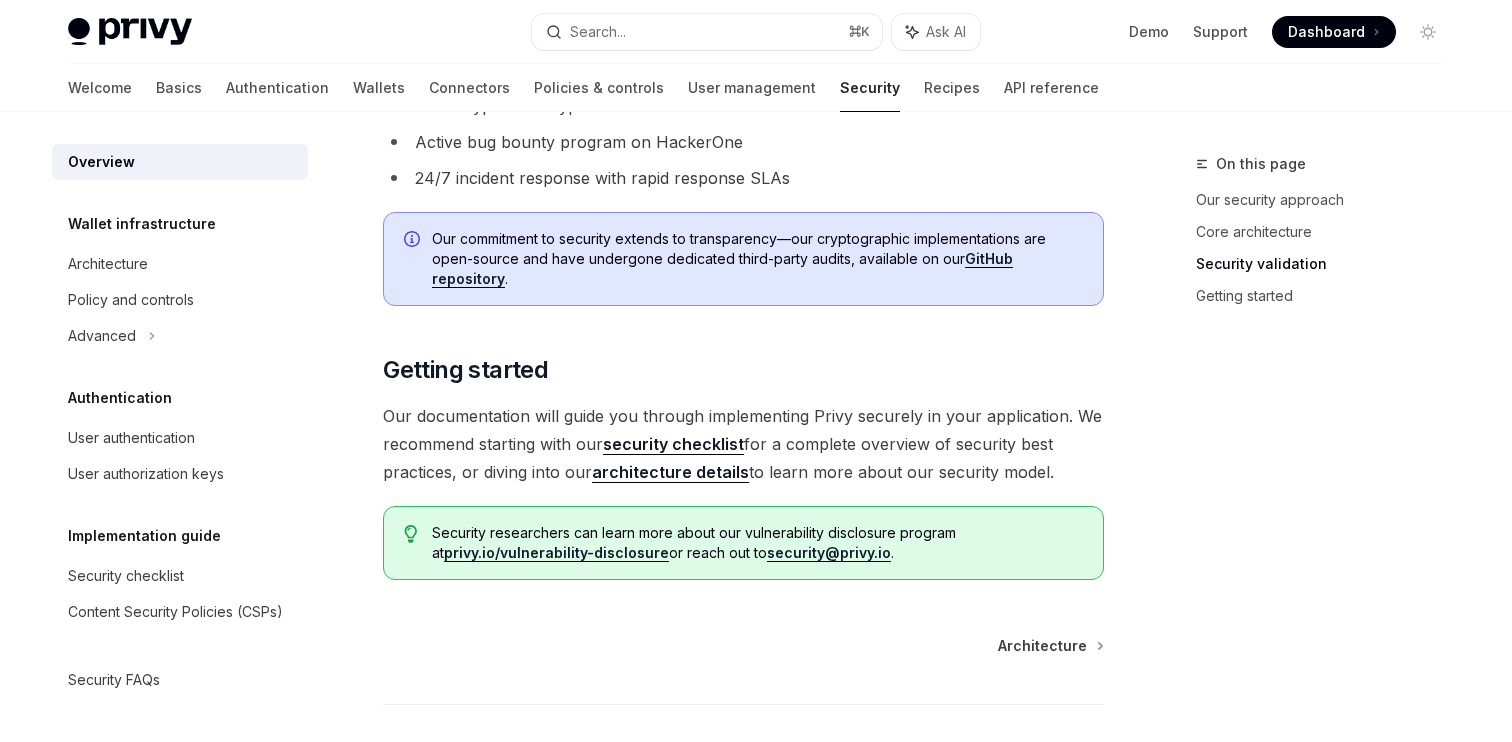 scroll, scrollTop: 1500, scrollLeft: 0, axis: vertical 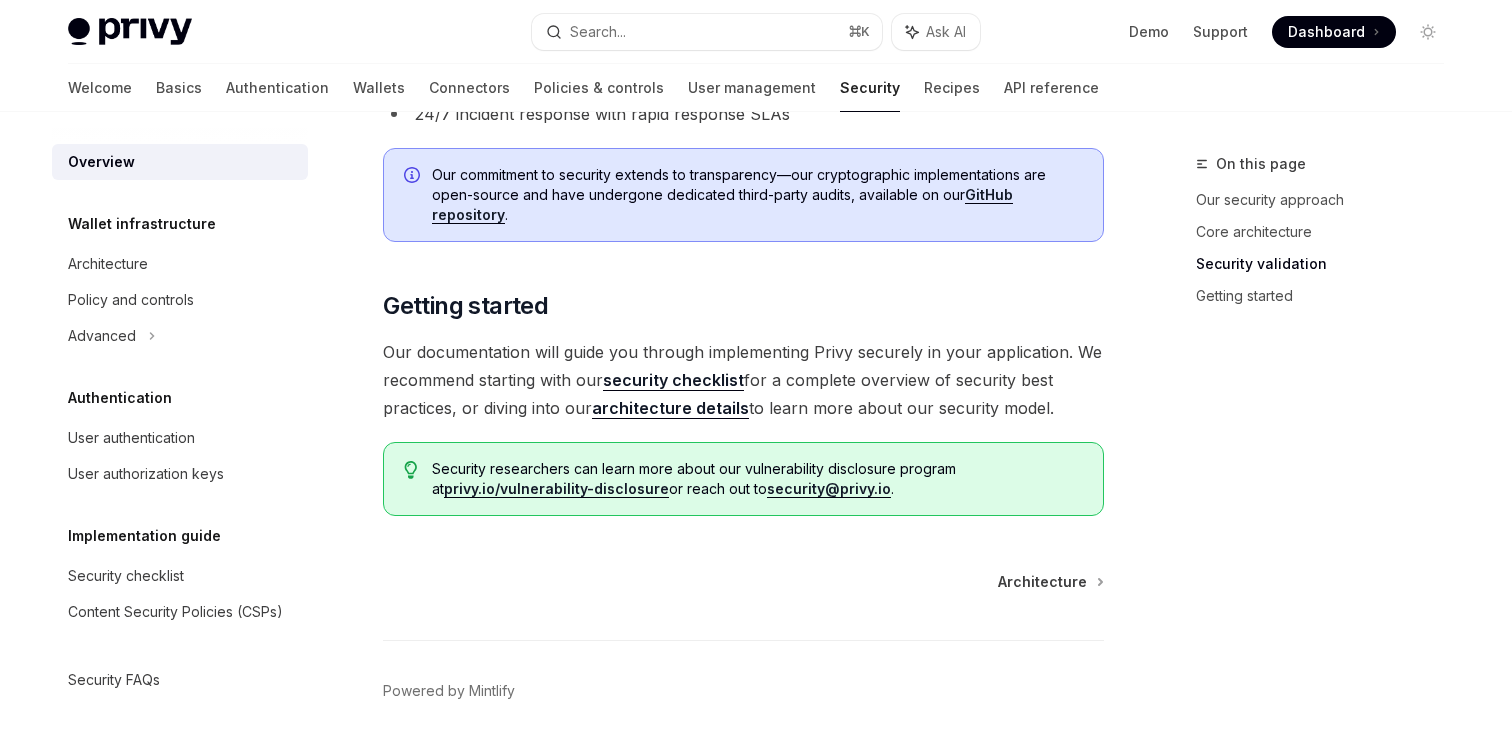 click on "security checklist" at bounding box center (673, 380) 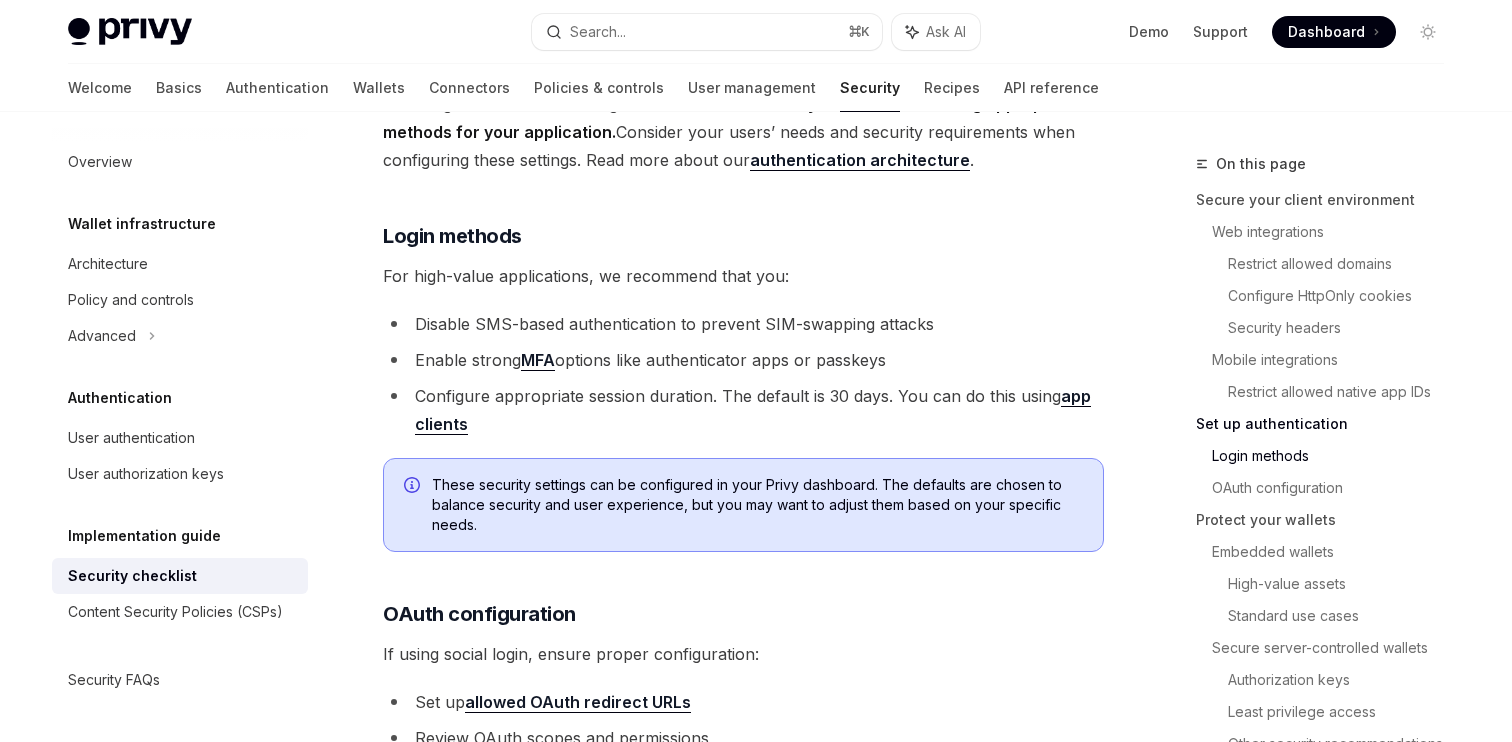 scroll, scrollTop: 1868, scrollLeft: 0, axis: vertical 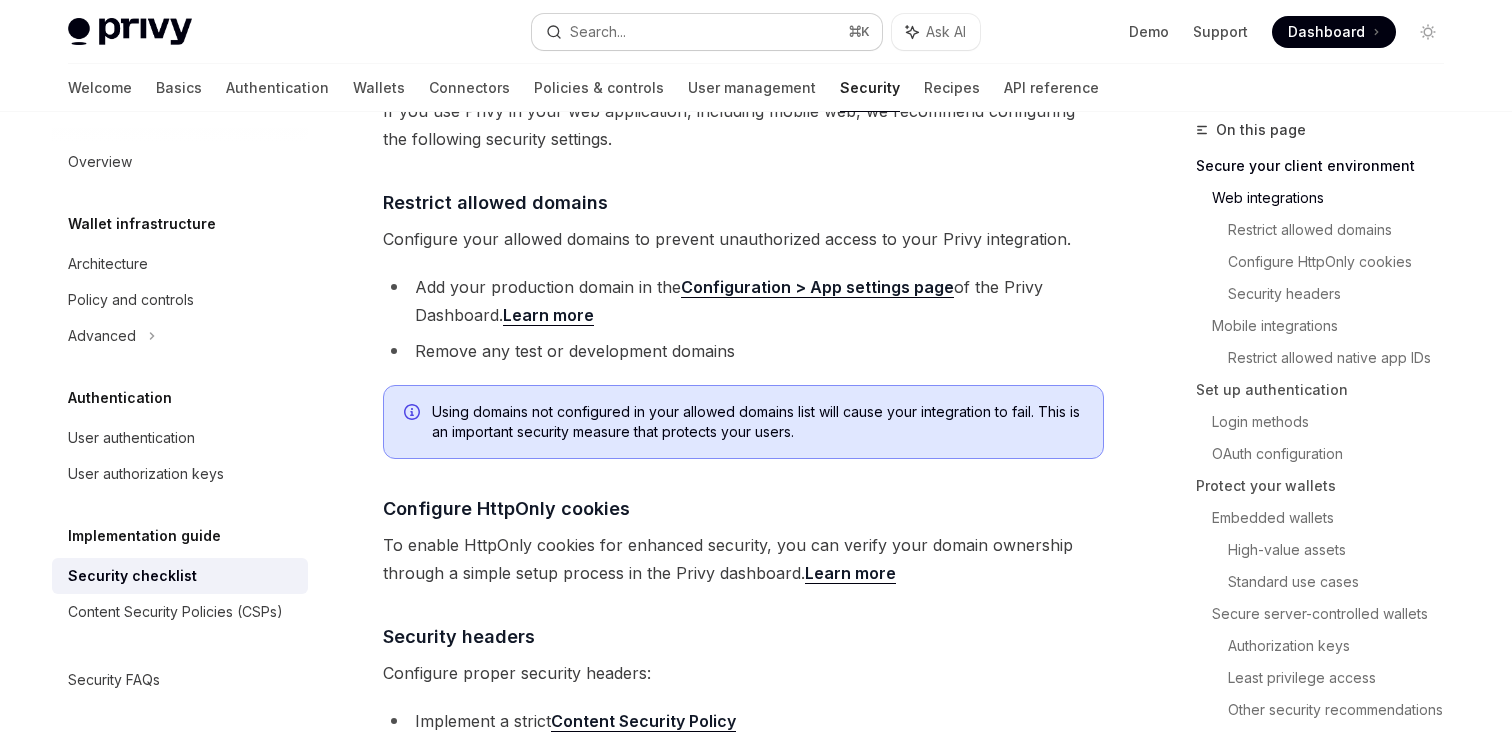click on "Search... ⌘ K" at bounding box center (707, 32) 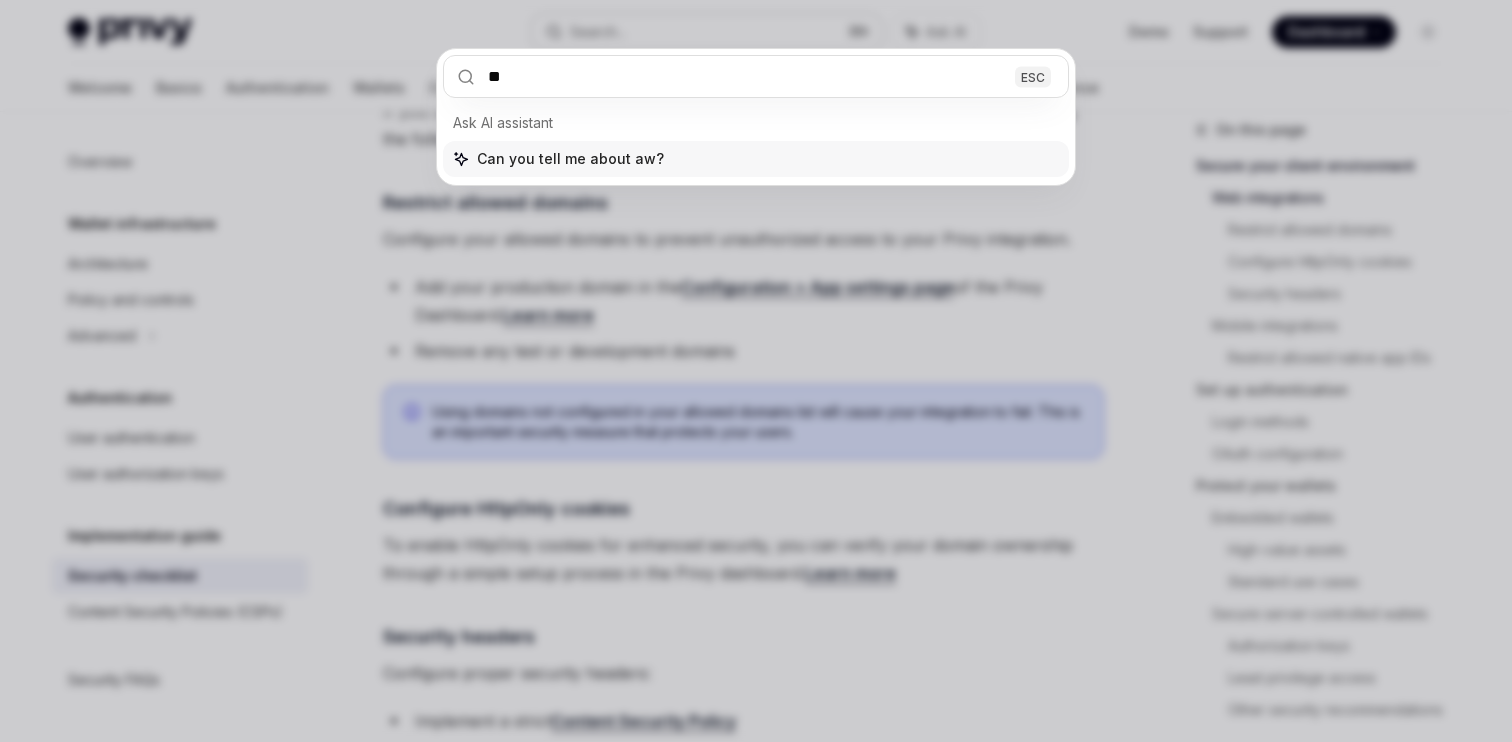 type on "***" 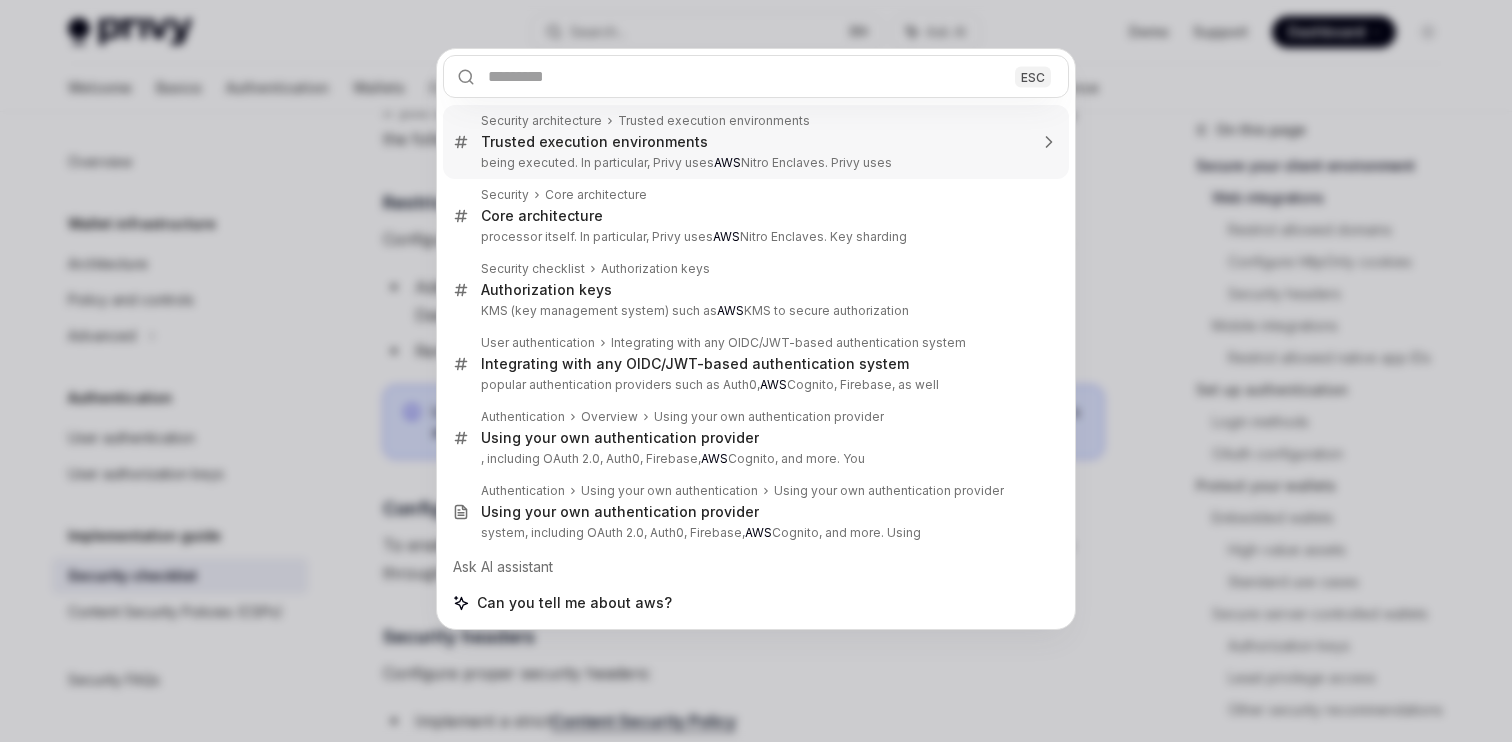 type on "*" 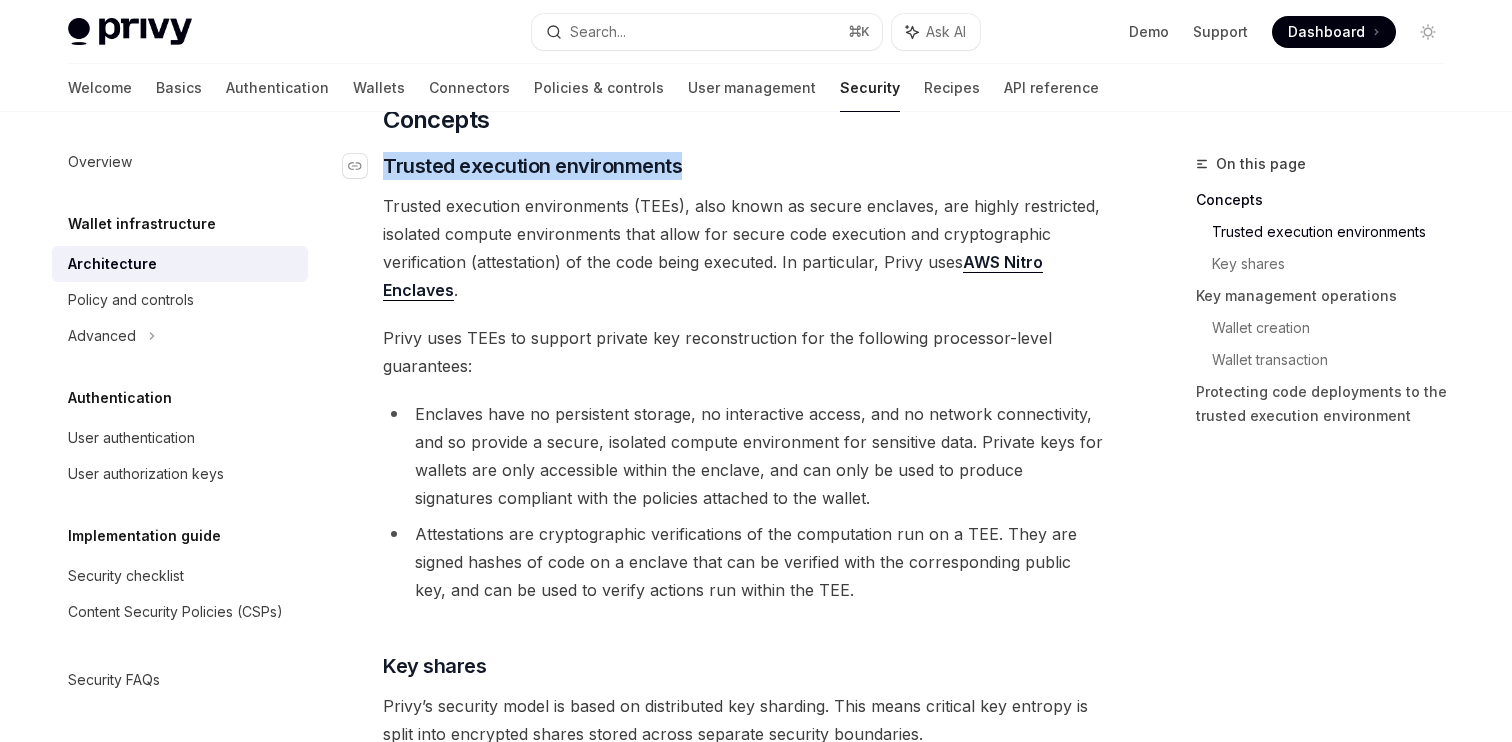 drag, startPoint x: 385, startPoint y: 162, endPoint x: 681, endPoint y: 162, distance: 296 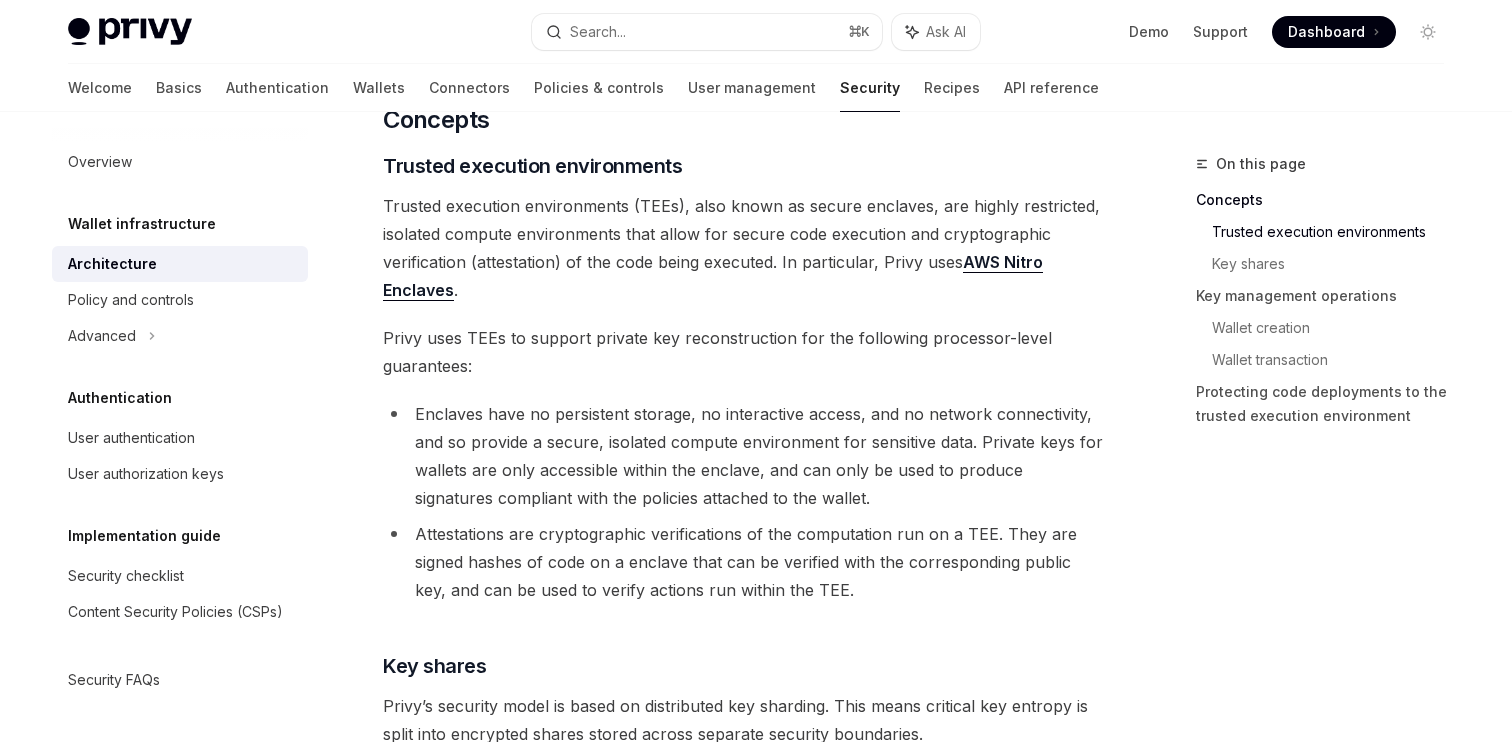 click on "Enclaves have no persistent storage, no interactive access, and no network connectivity, and so provide a secure, isolated compute environment for sensitive data. Private keys for wallets are only accessible within the enclave, and can only be used to produce signatures compliant with the policies attached to the wallet." at bounding box center [743, 456] 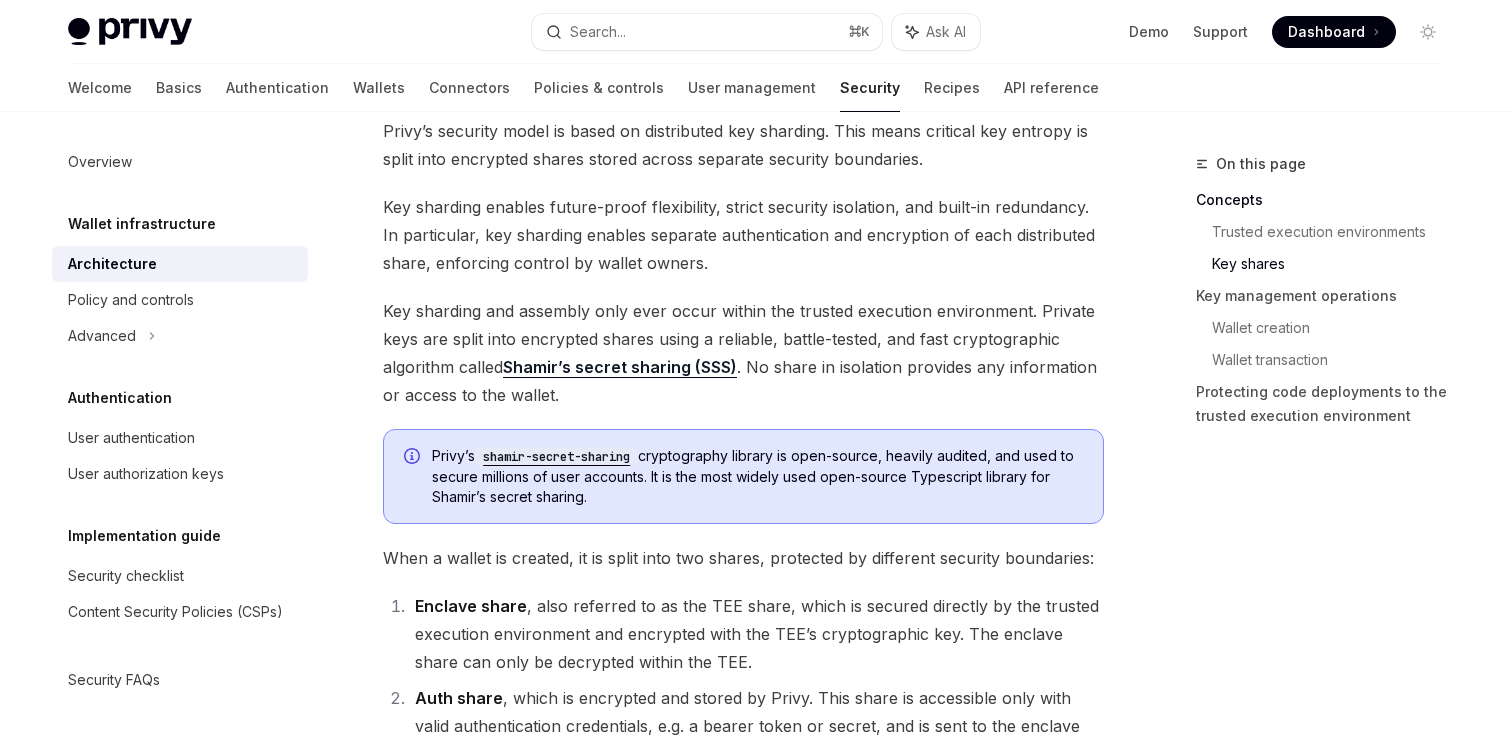 scroll, scrollTop: 895, scrollLeft: 0, axis: vertical 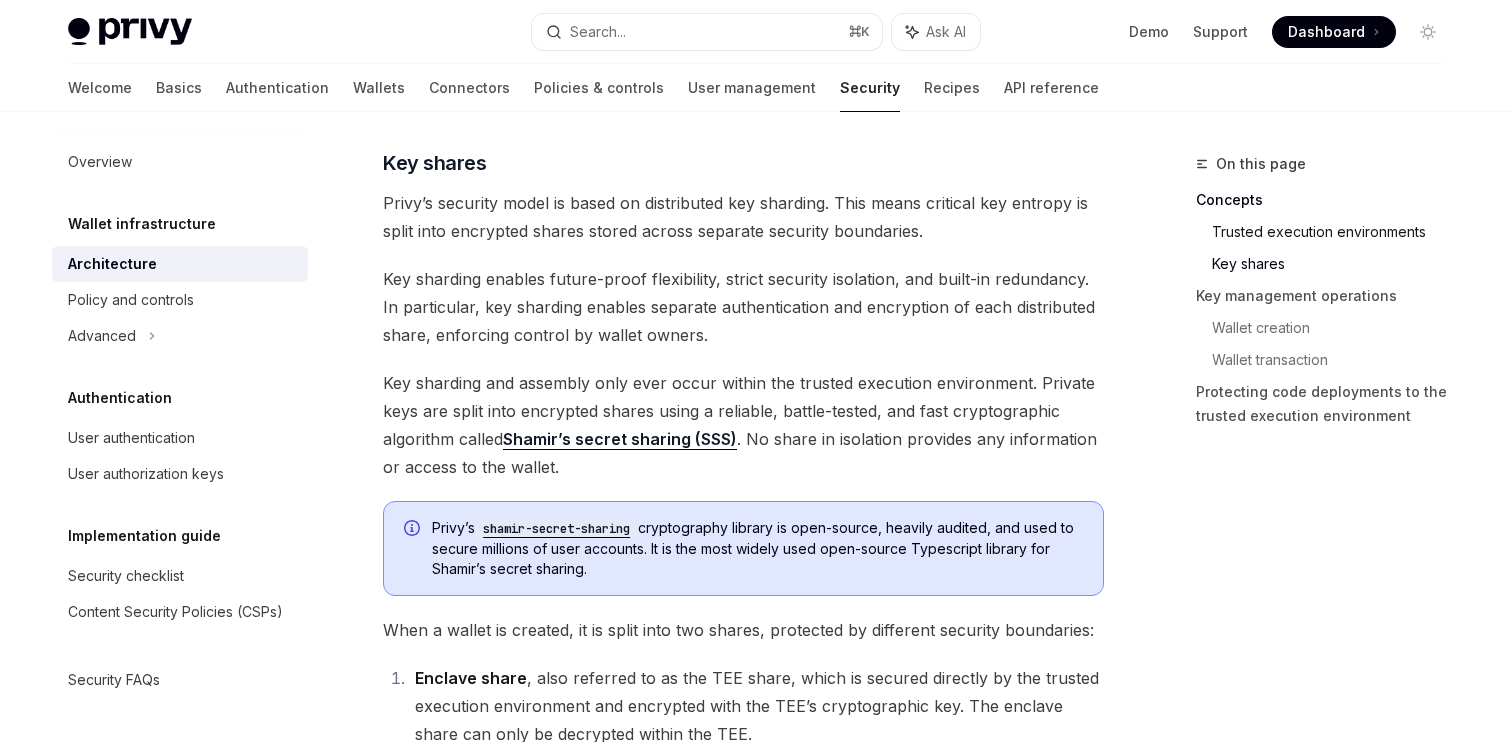 click on "Trusted execution environments" at bounding box center [1336, 232] 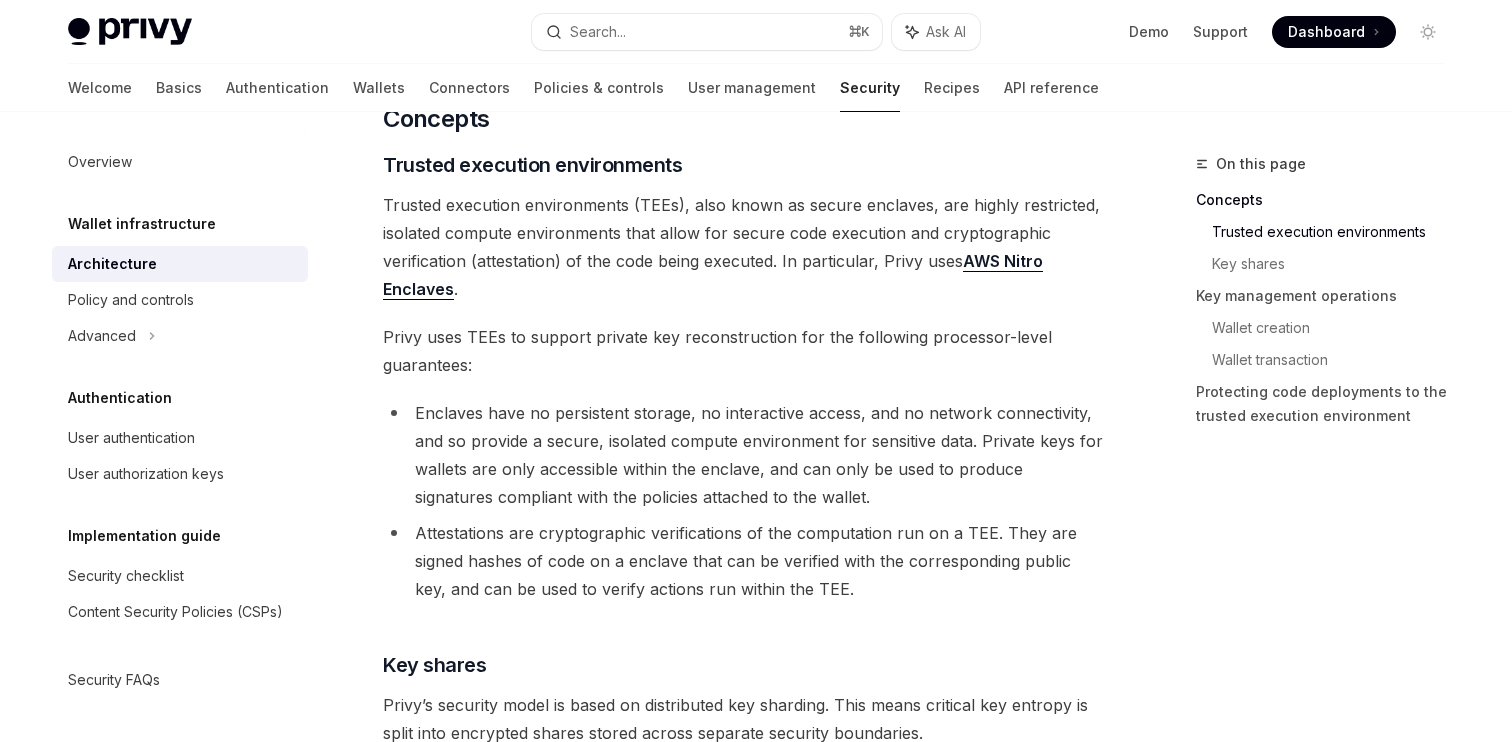 scroll, scrollTop: 392, scrollLeft: 0, axis: vertical 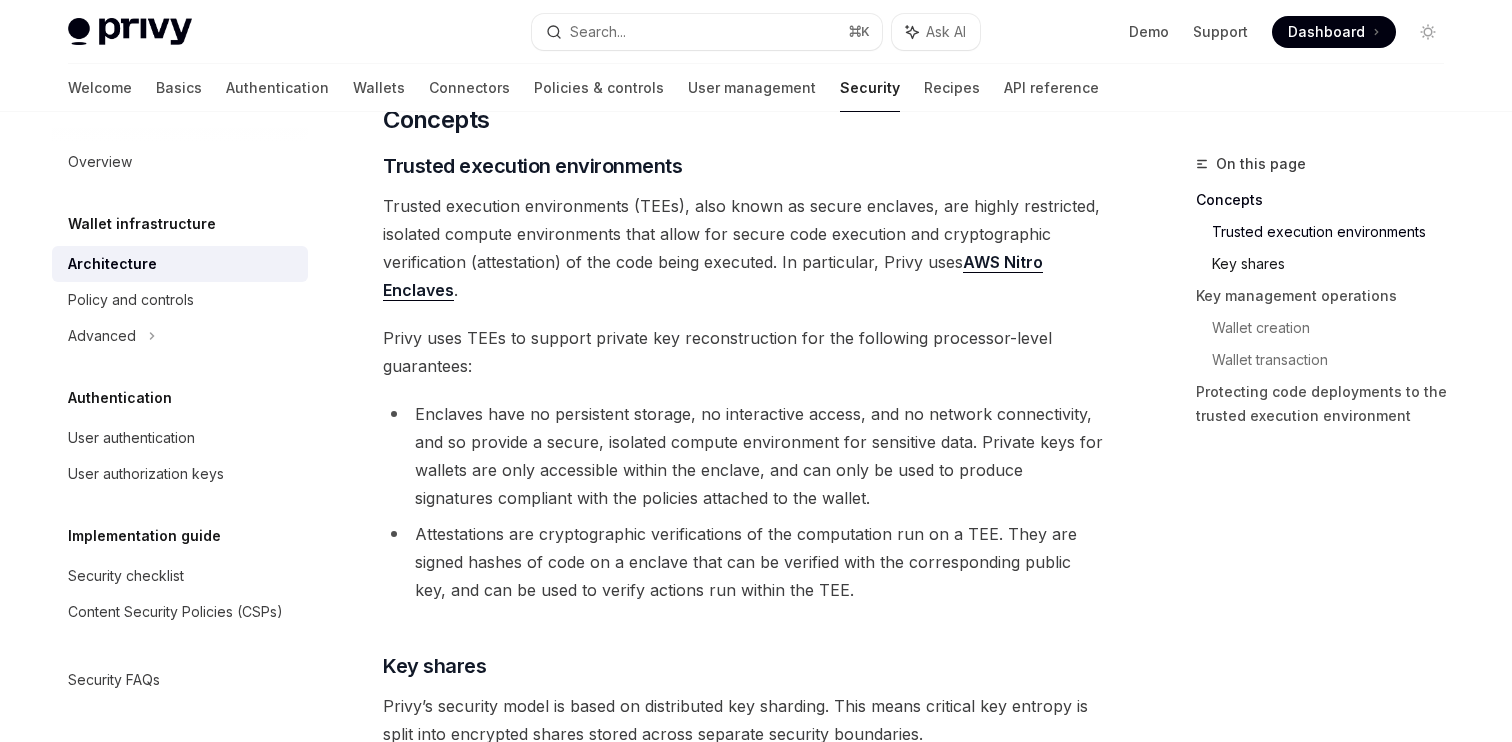 click on "Key shares" at bounding box center (1336, 264) 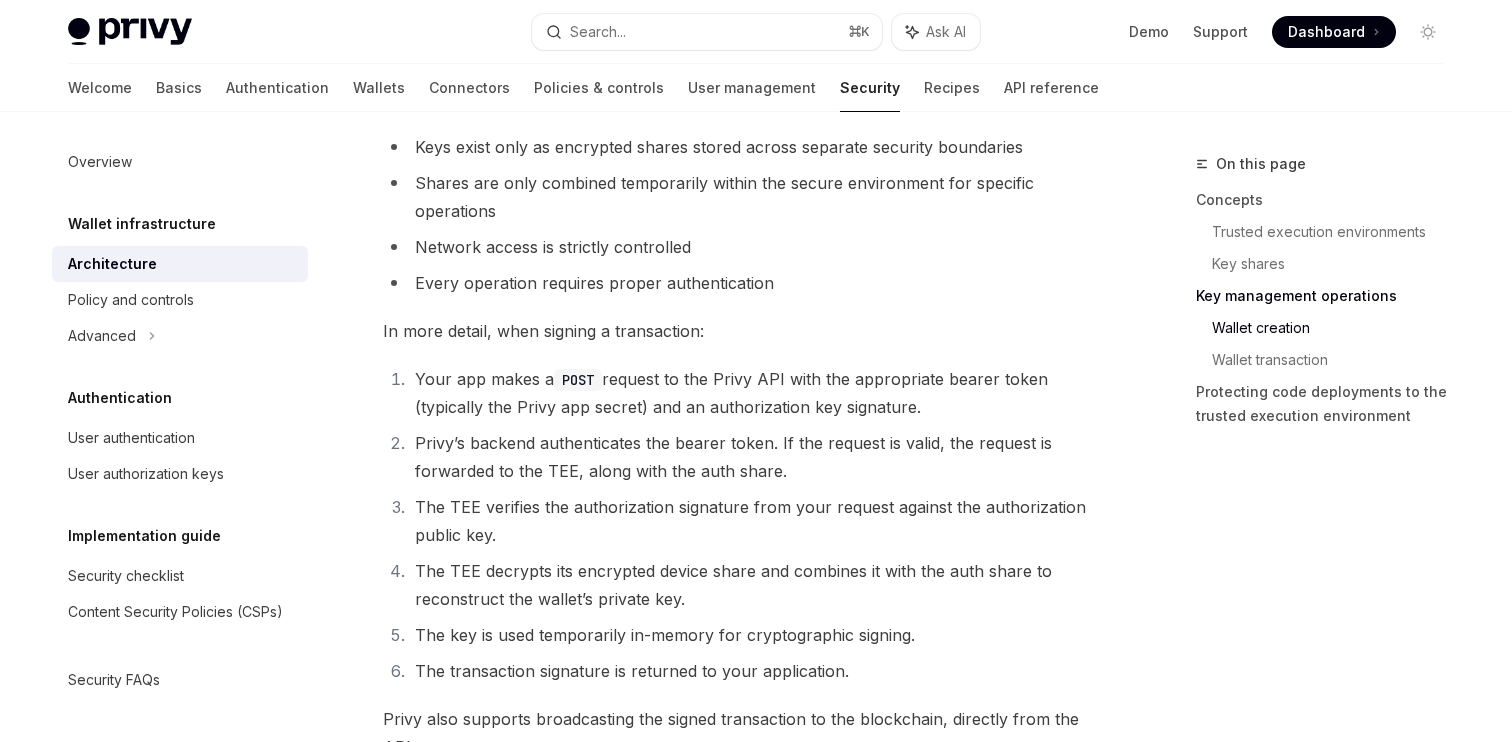 scroll, scrollTop: 3175, scrollLeft: 0, axis: vertical 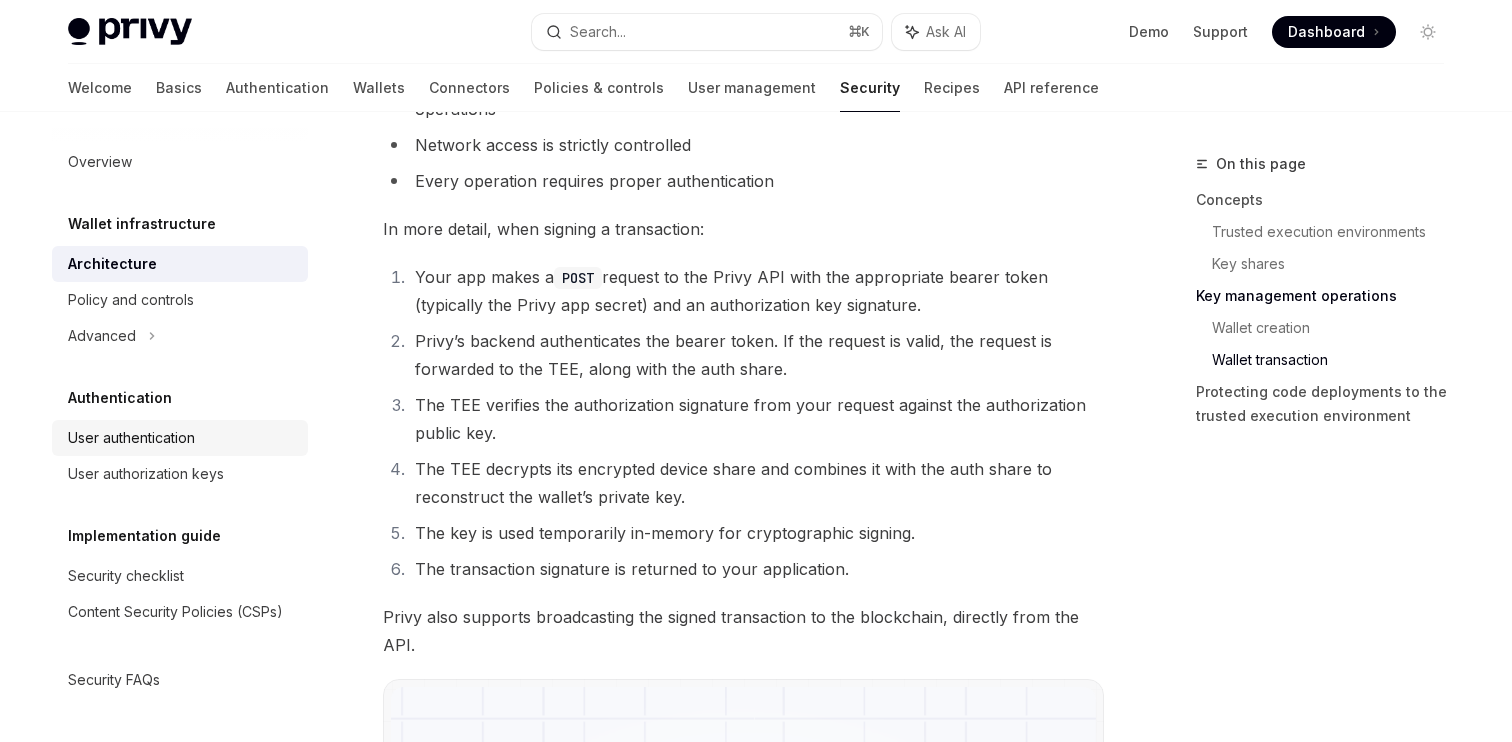 click on "User authentication" at bounding box center [131, 438] 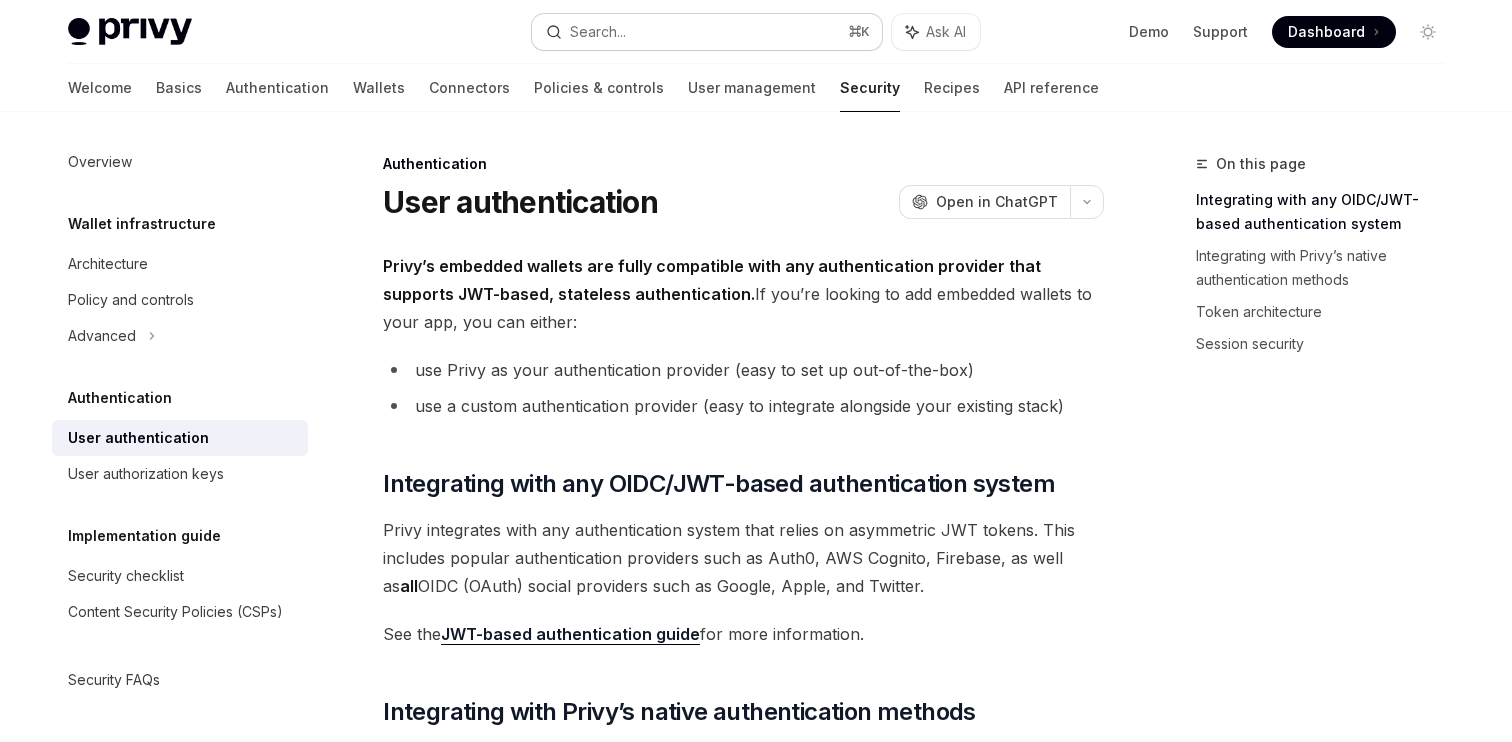 click on "Search... ⌘ K" at bounding box center [707, 32] 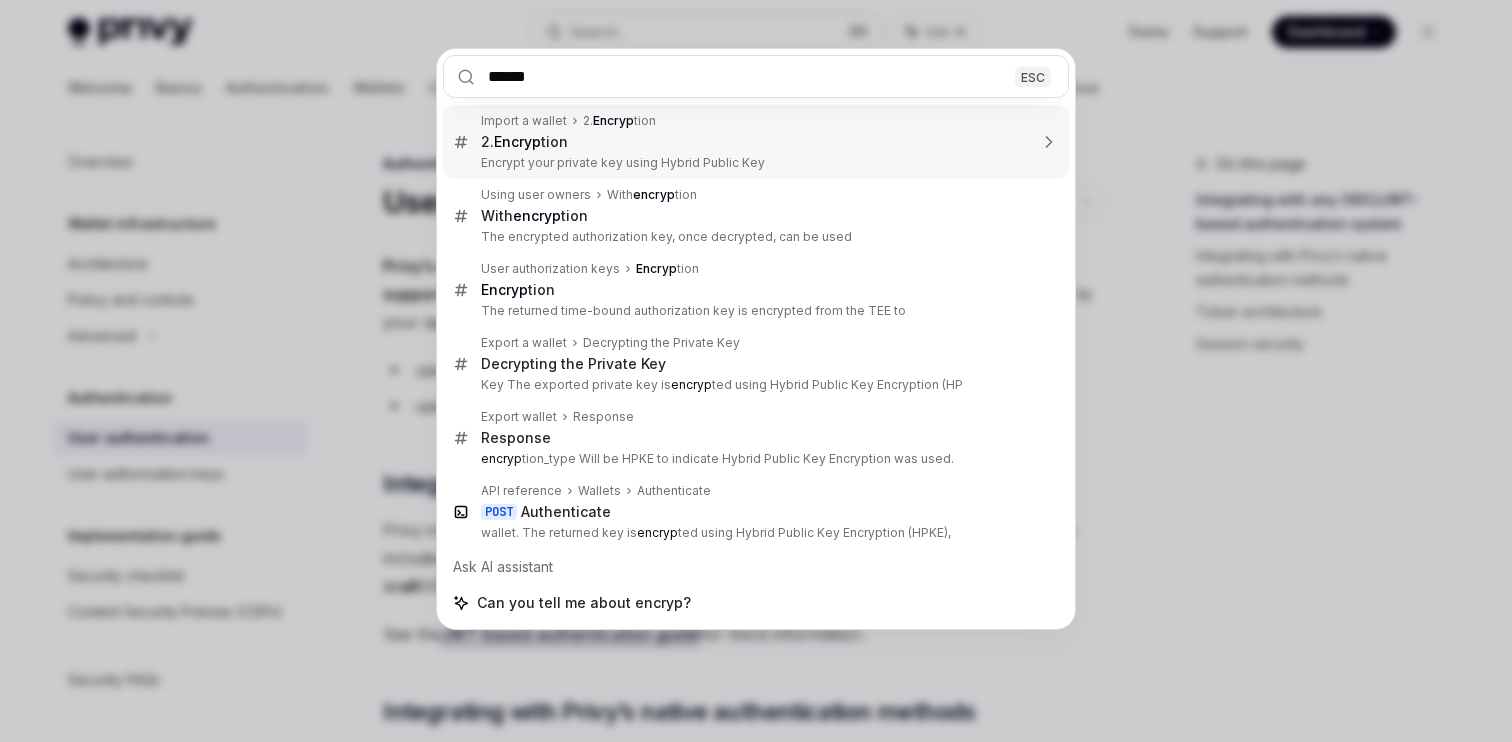 type on "*******" 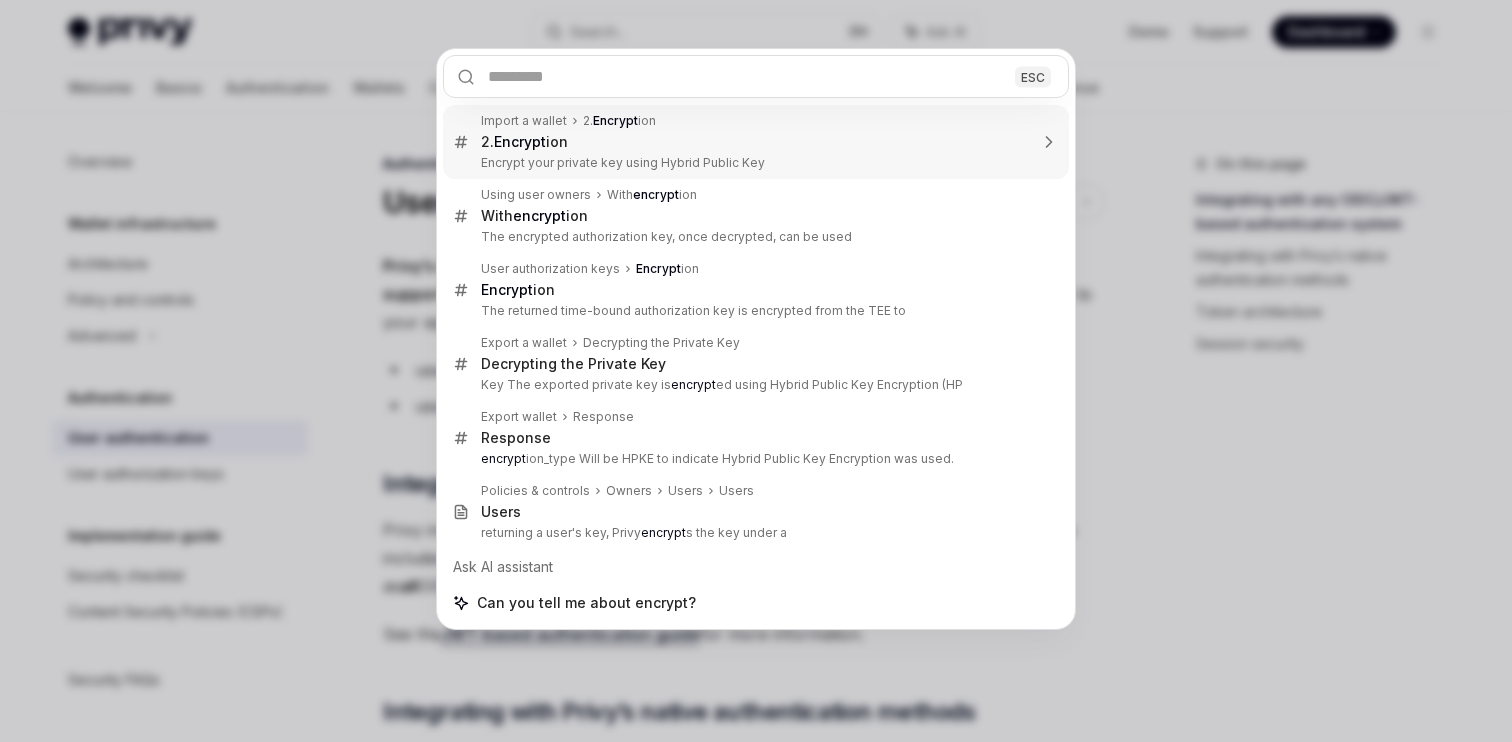 type on "*" 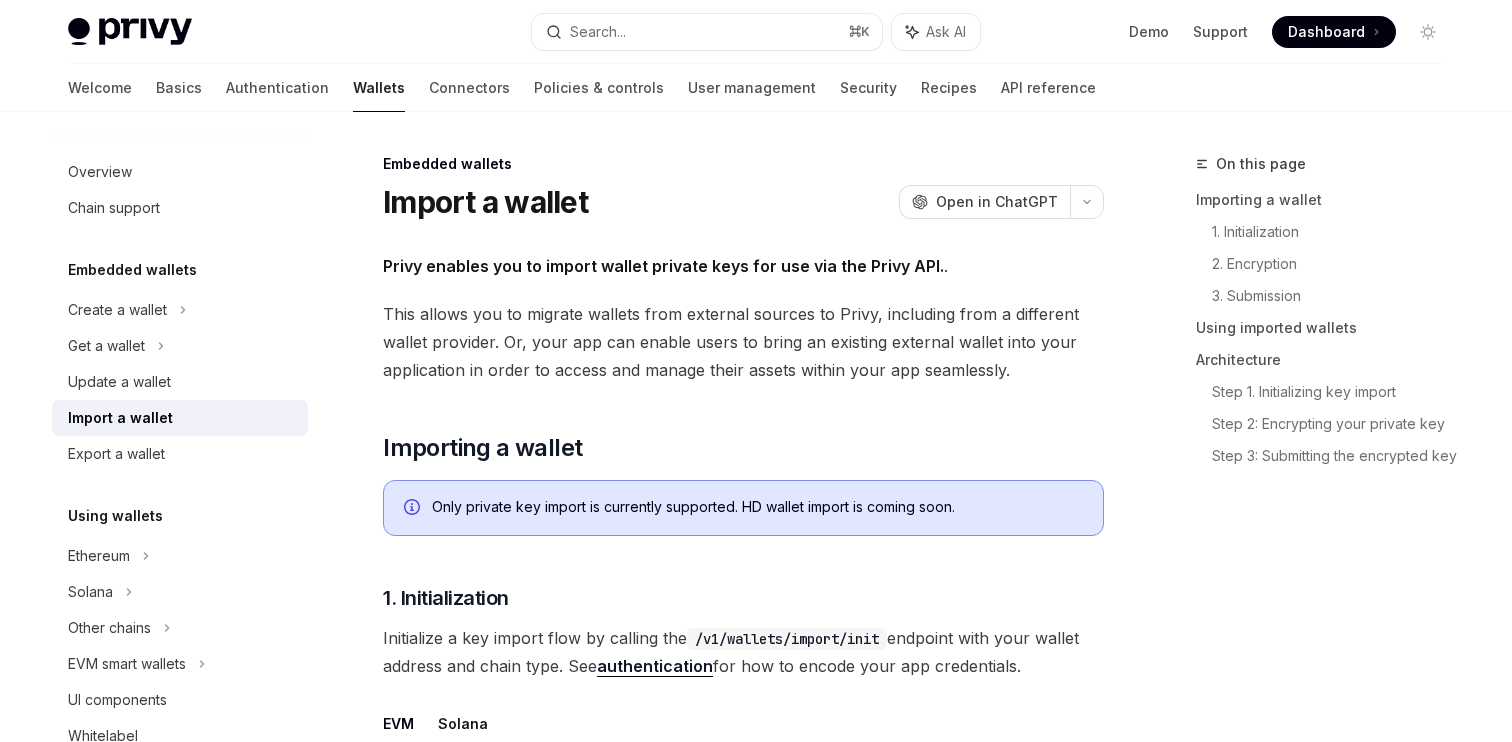 scroll, scrollTop: 1208, scrollLeft: 0, axis: vertical 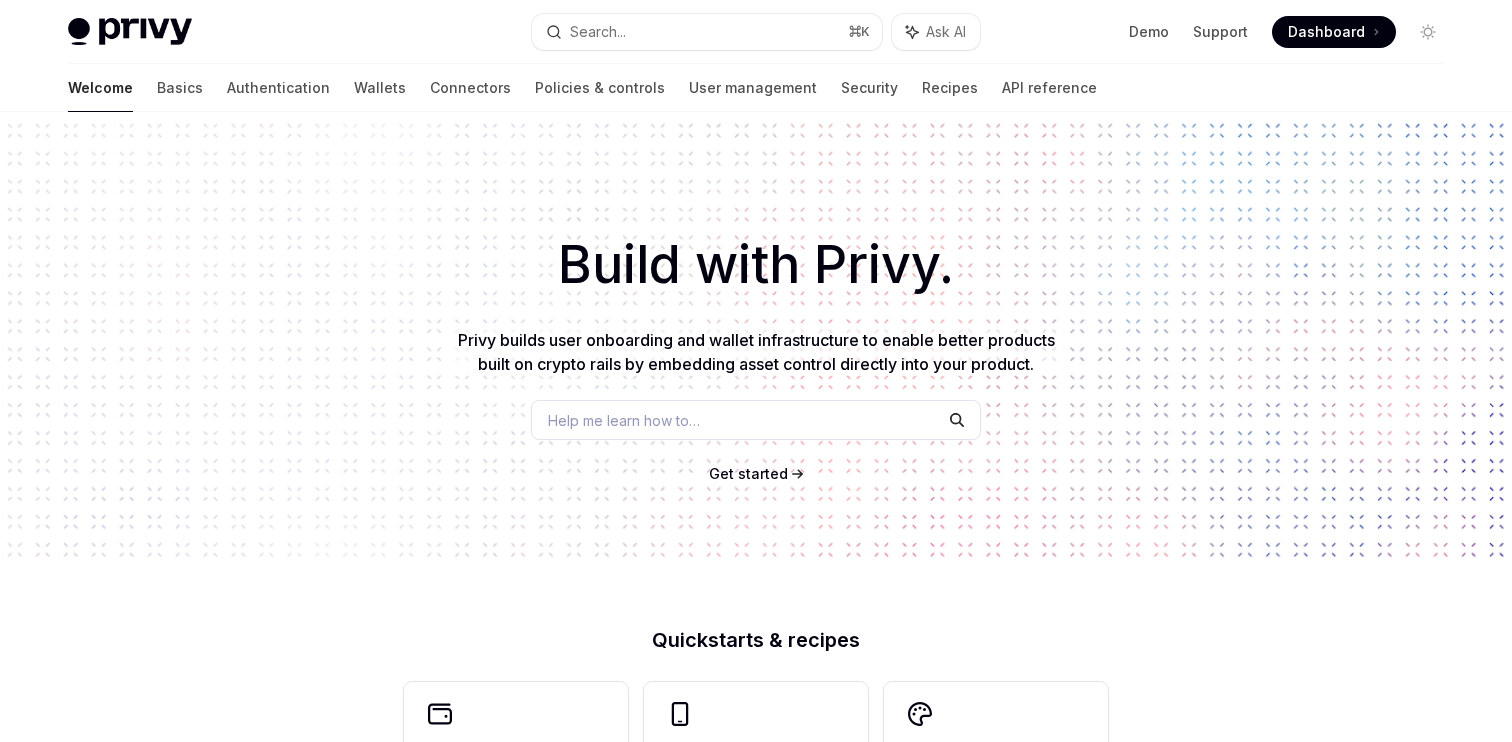type on "*" 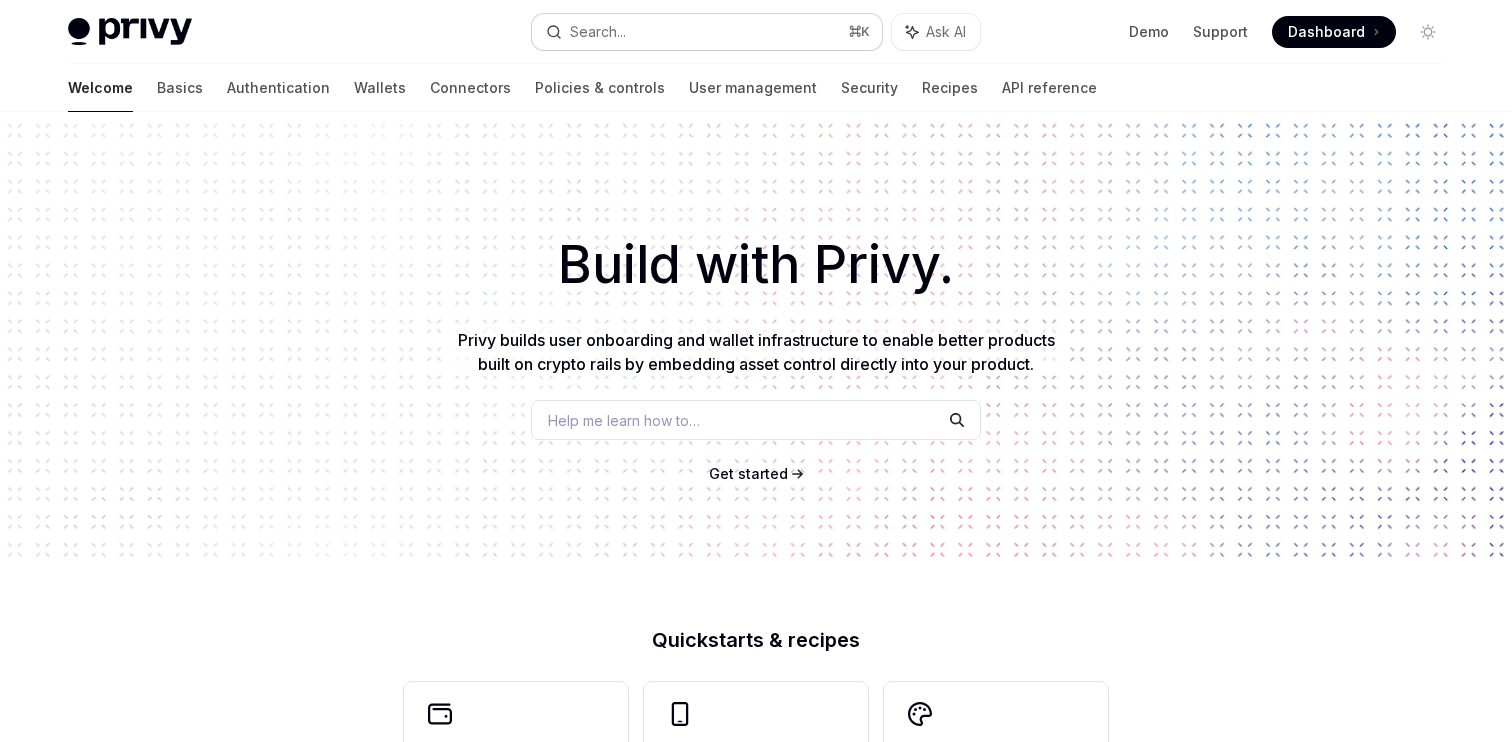click on "Search..." at bounding box center (598, 32) 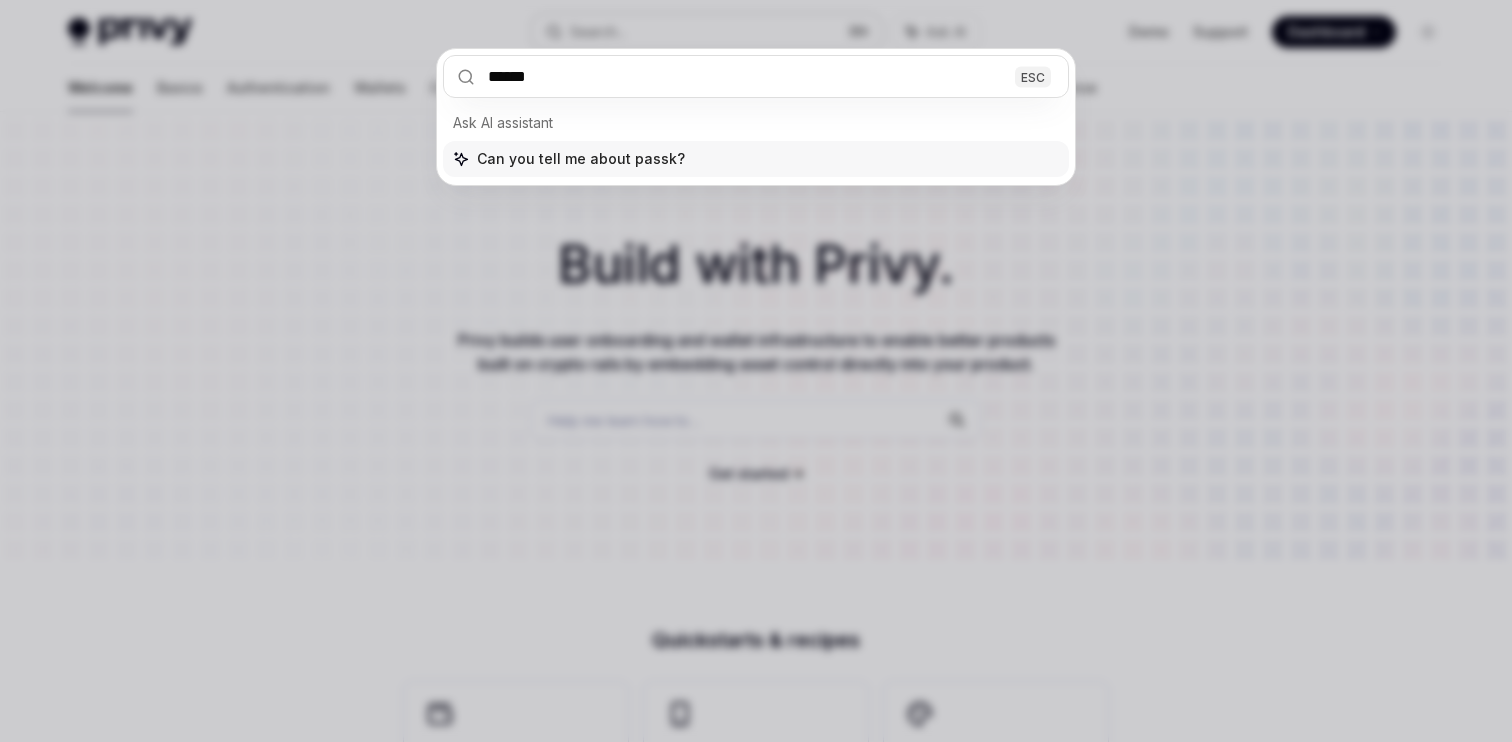 type on "*******" 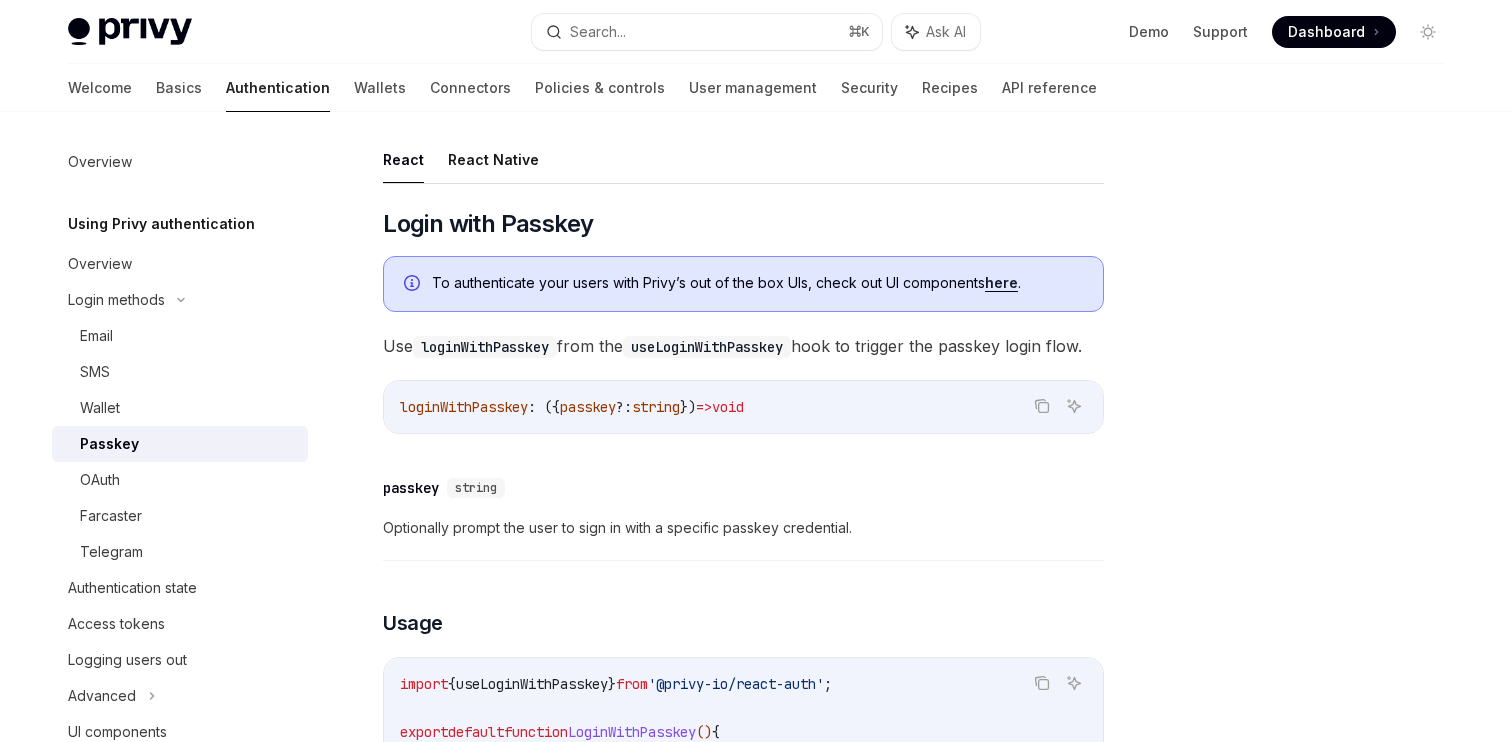 scroll, scrollTop: 207, scrollLeft: 0, axis: vertical 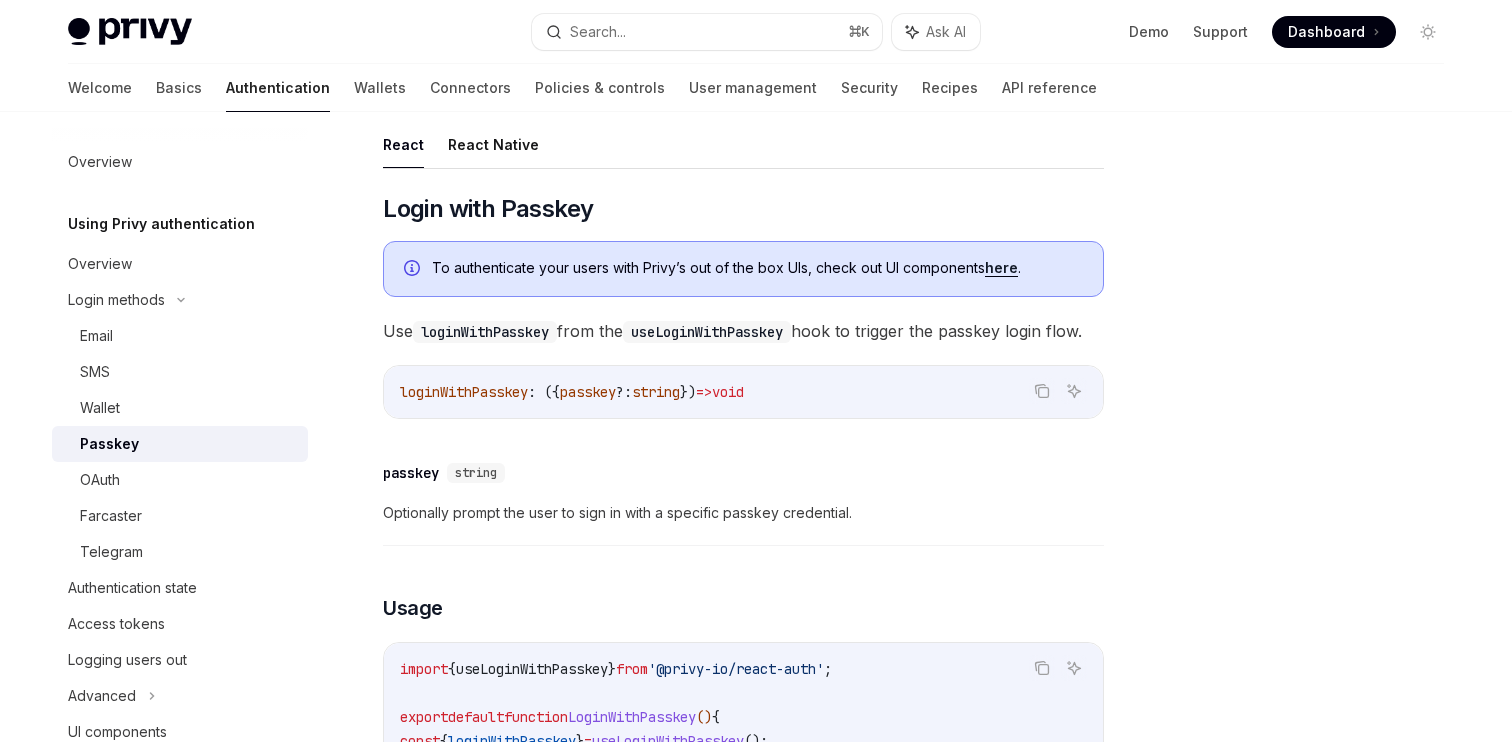 click on "here" at bounding box center [1001, 268] 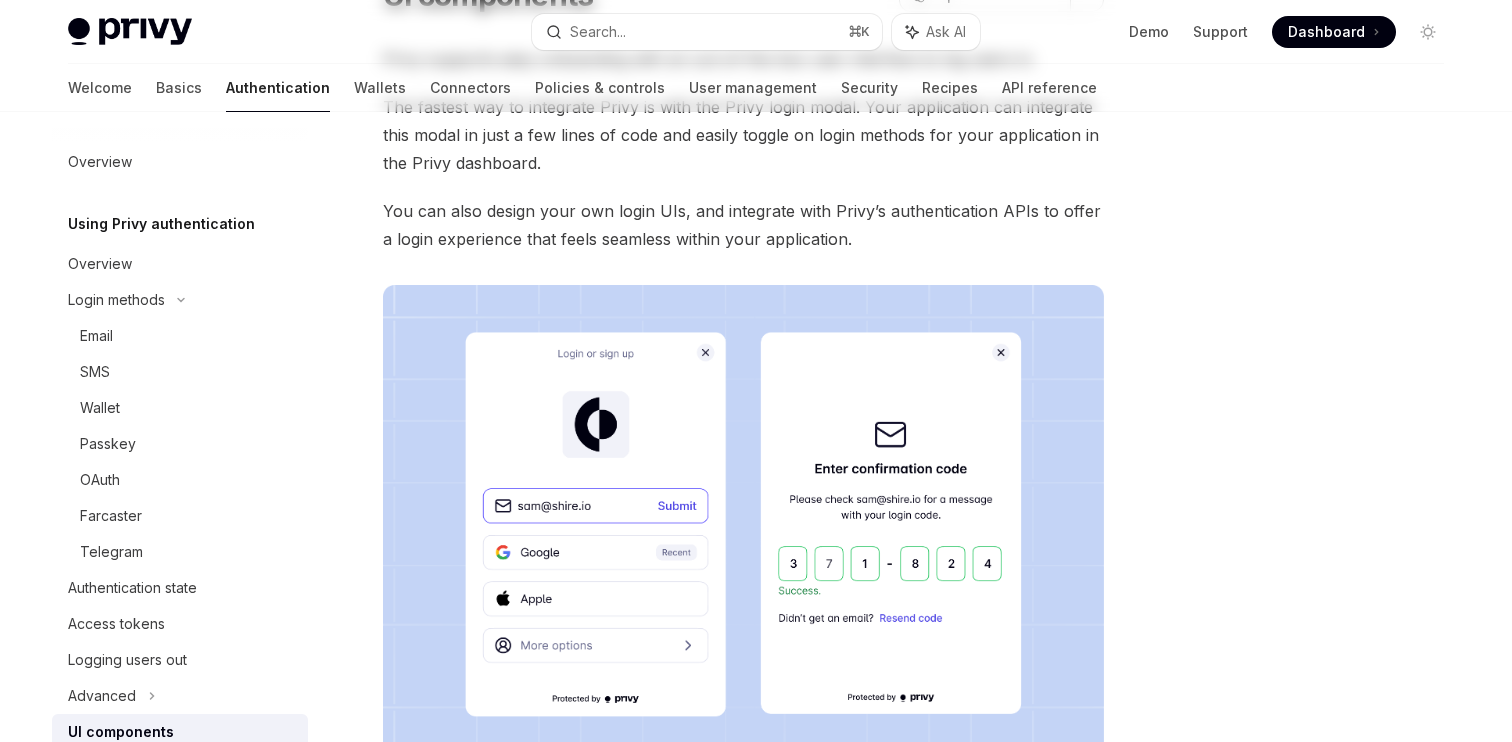 scroll, scrollTop: 0, scrollLeft: 0, axis: both 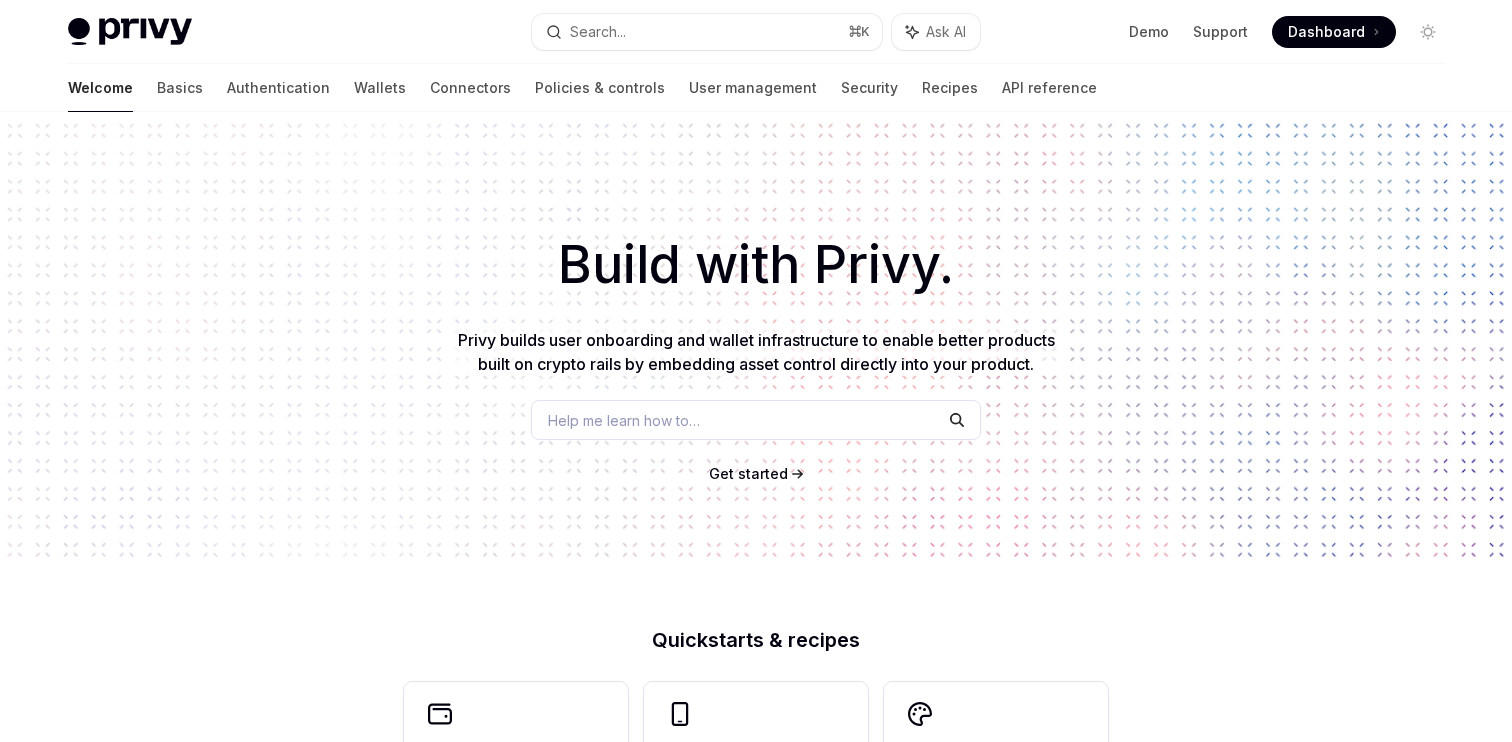 type on "*" 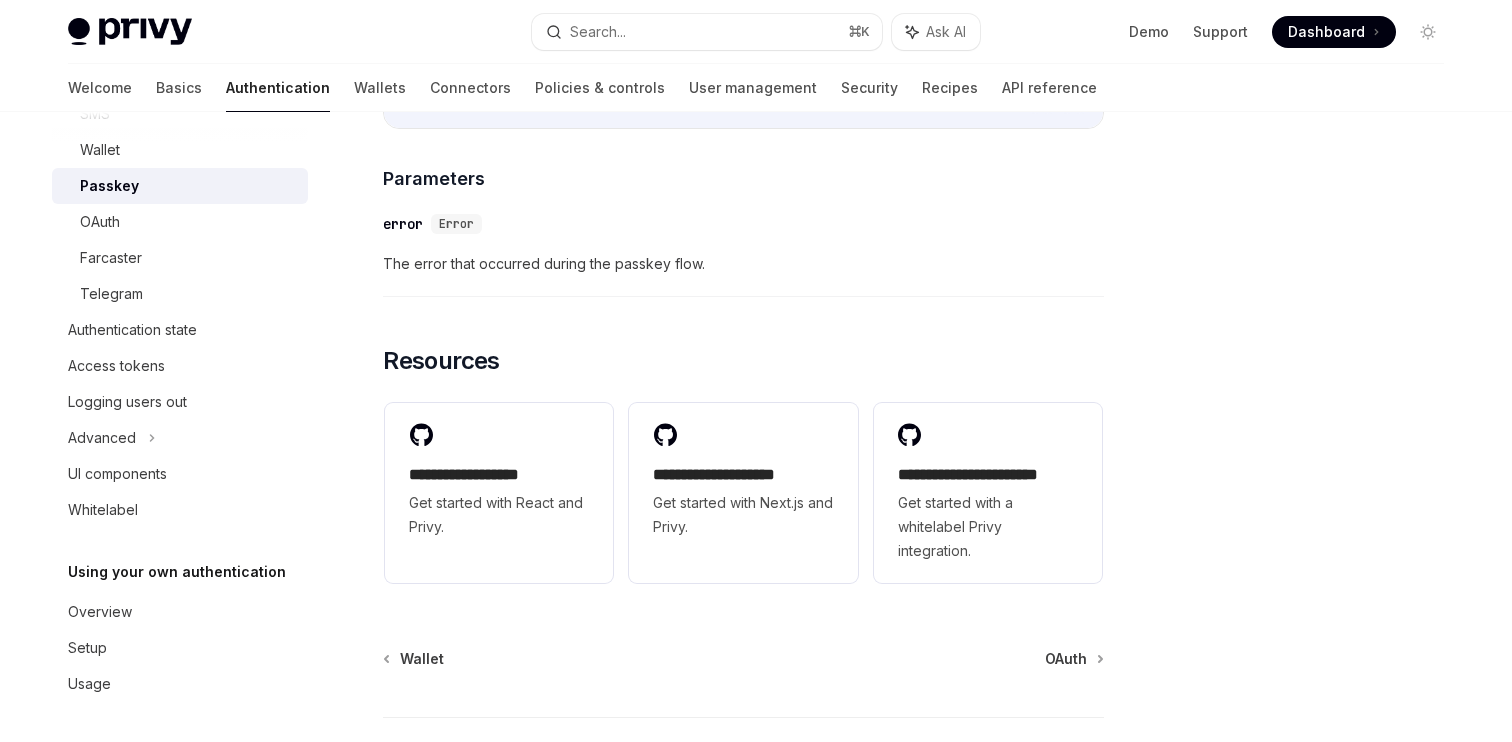 scroll, scrollTop: 3540, scrollLeft: 0, axis: vertical 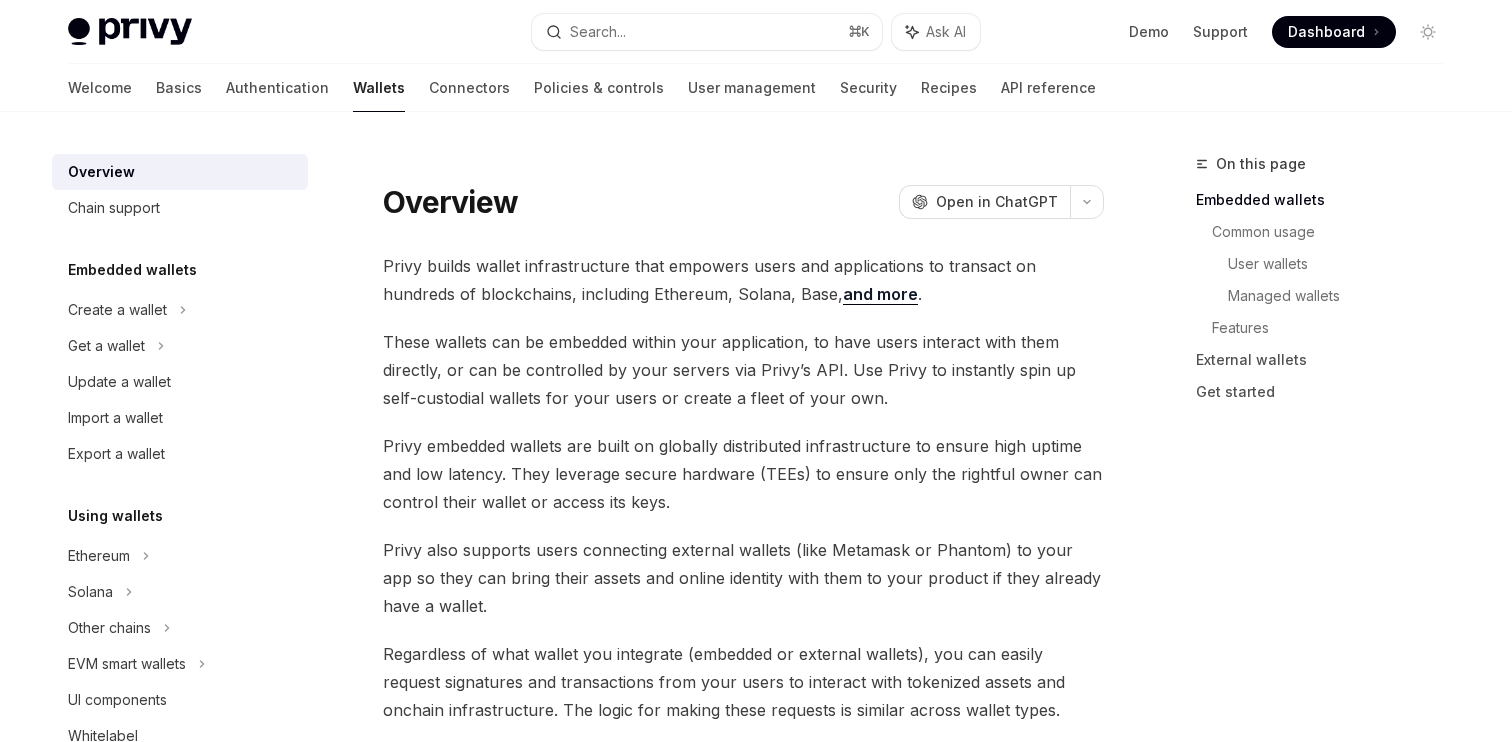 type on "*" 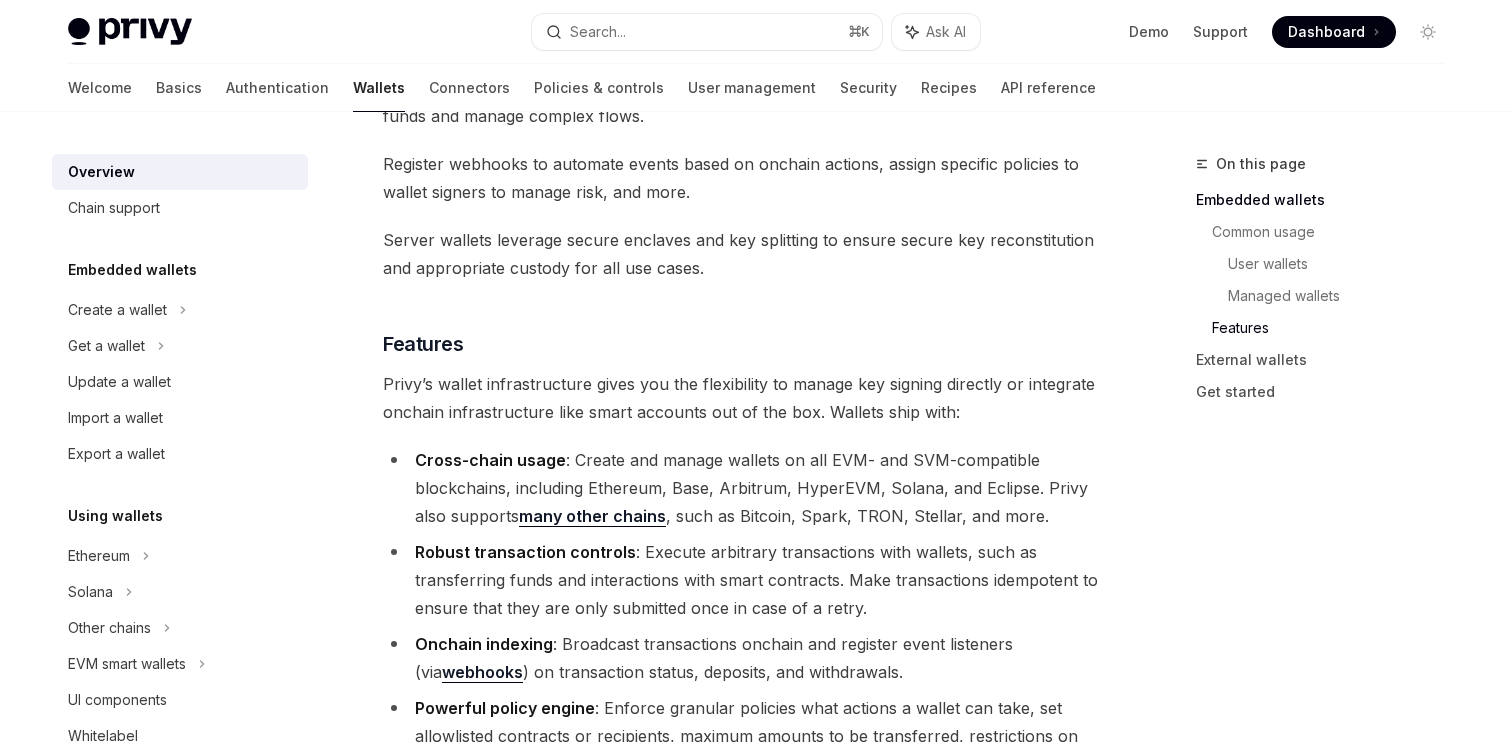 scroll, scrollTop: 2427, scrollLeft: 0, axis: vertical 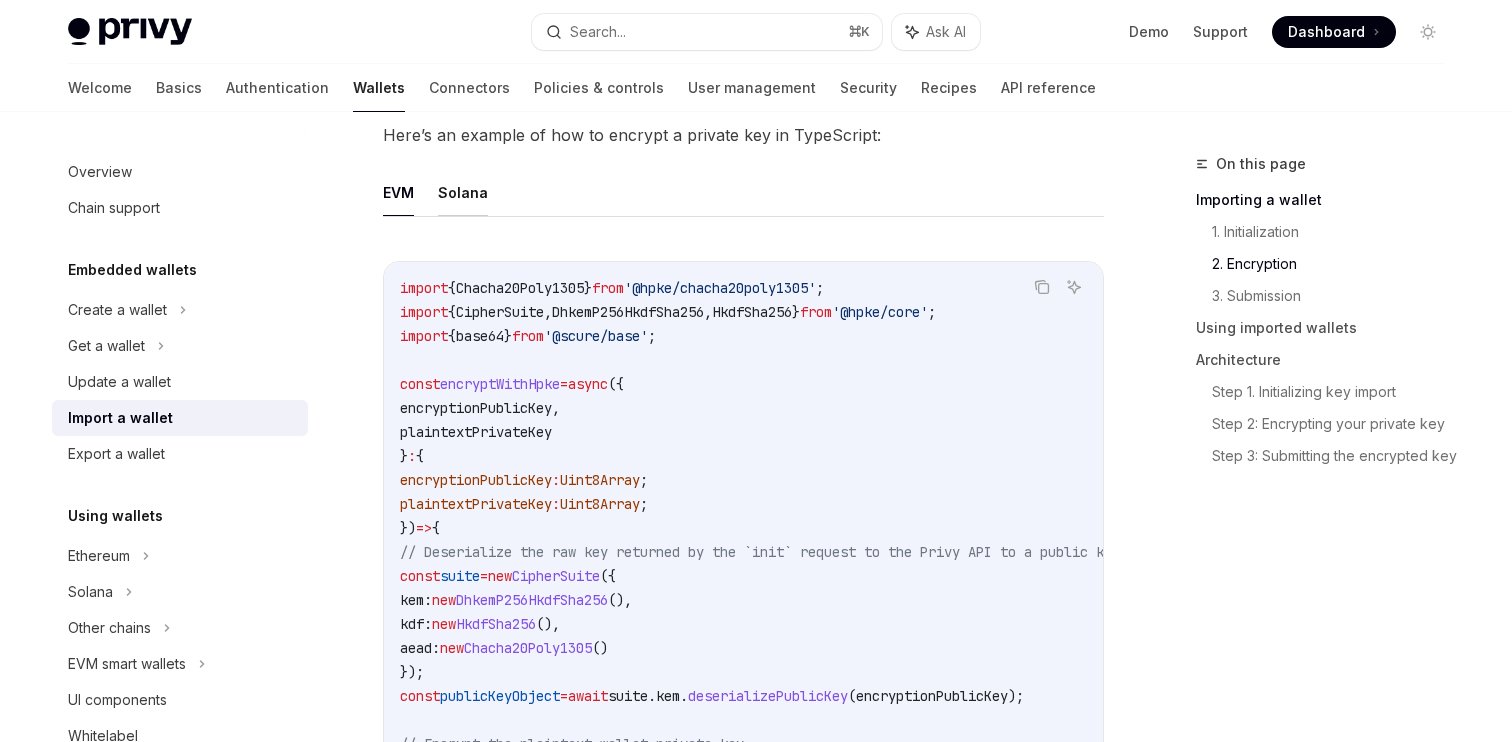 click on "Solana" at bounding box center [463, 192] 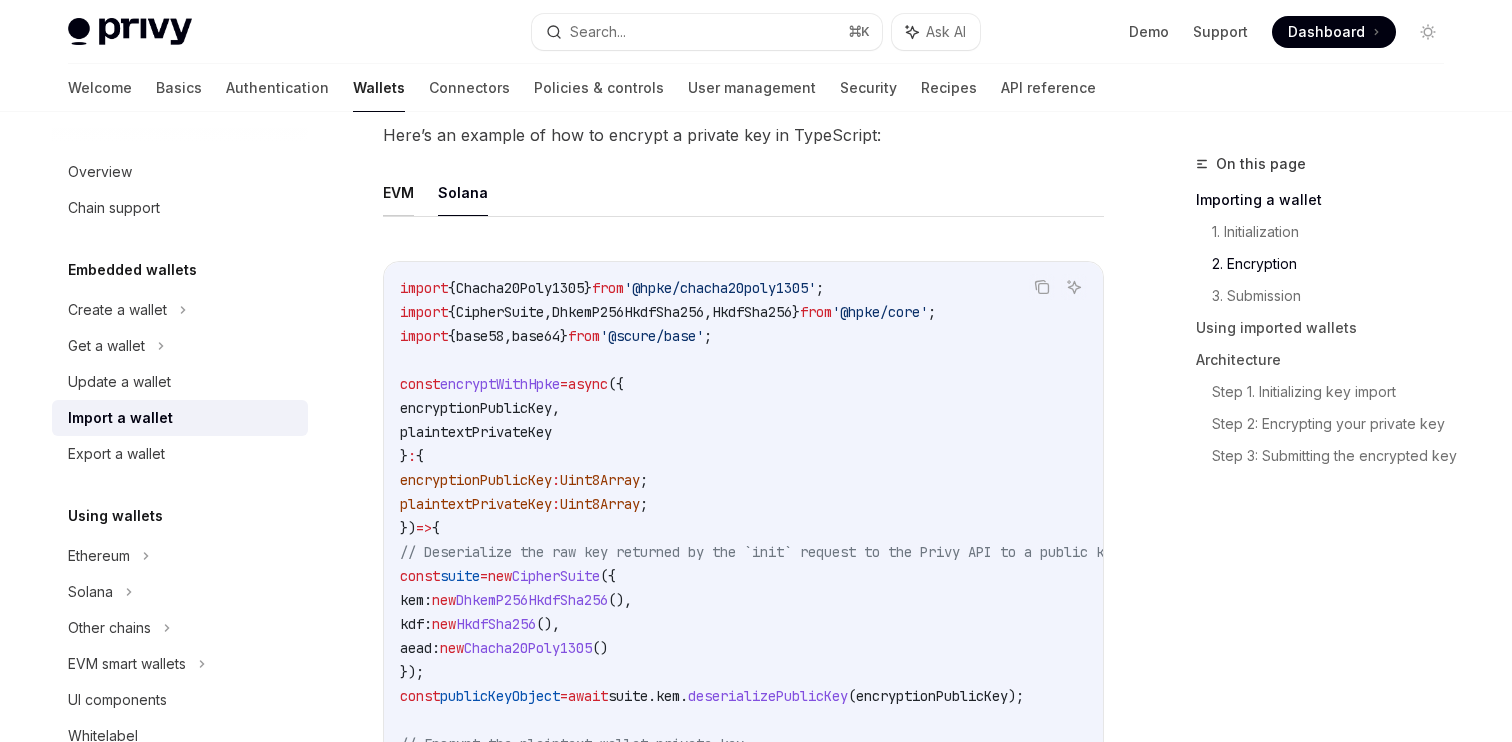 click on "EVM" at bounding box center [398, 192] 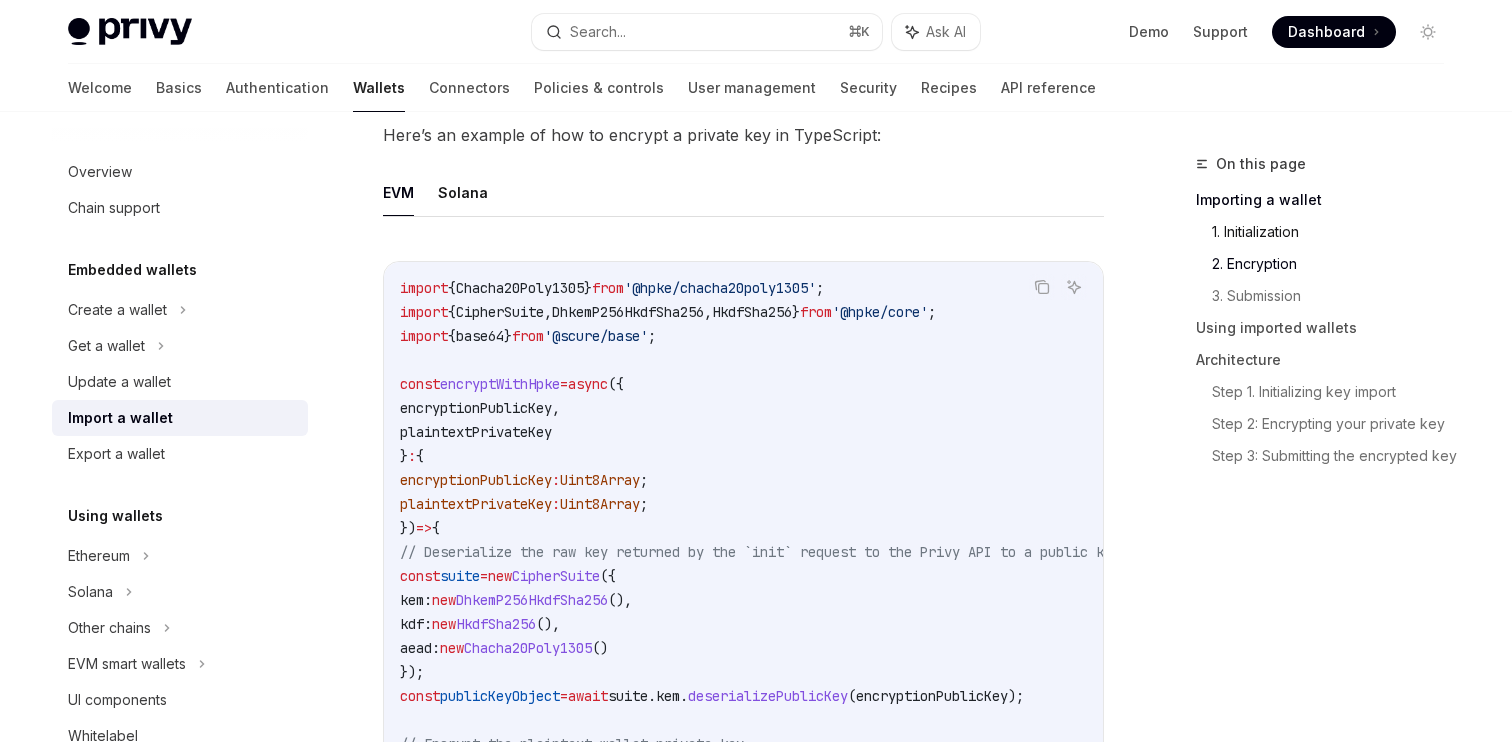click on "1. Initialization" at bounding box center (1336, 232) 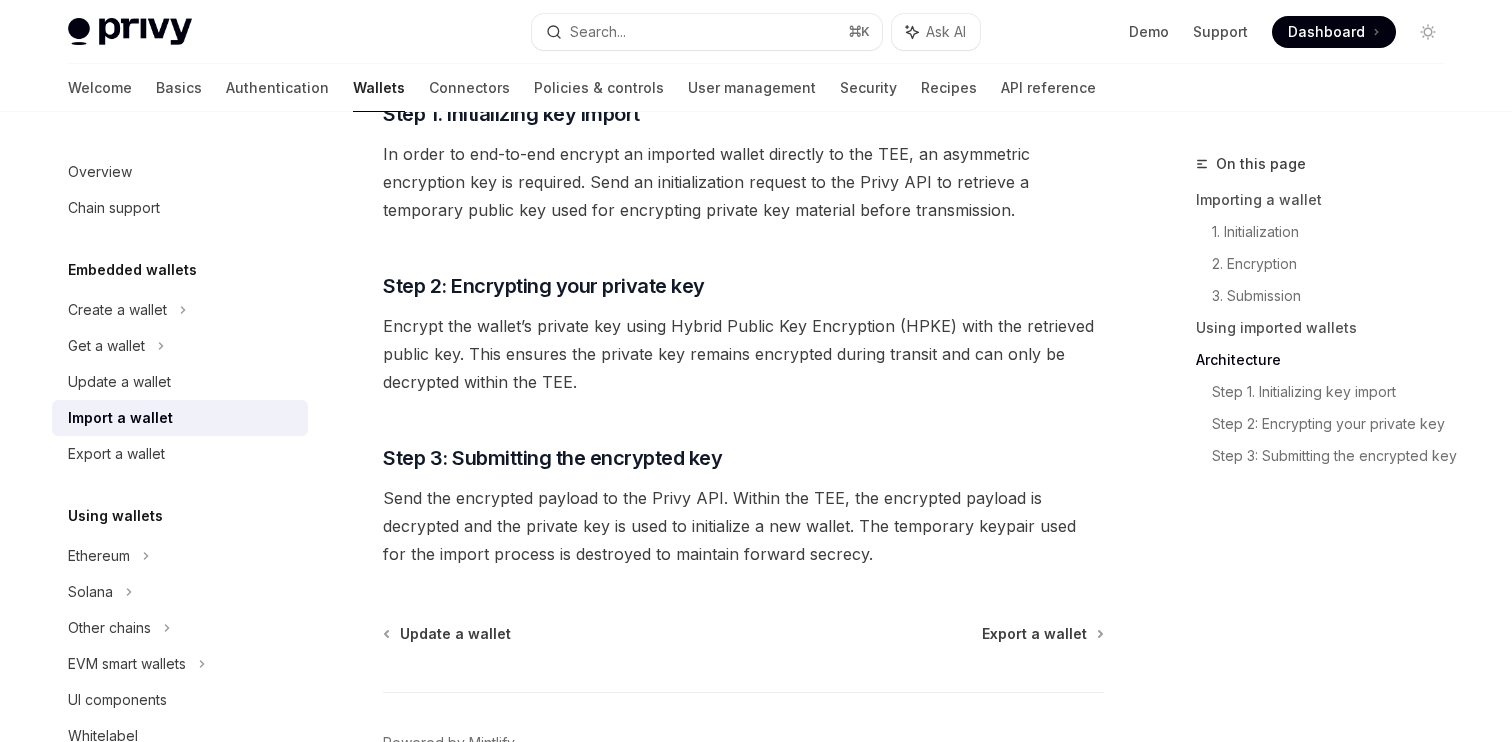 scroll, scrollTop: 4865, scrollLeft: 0, axis: vertical 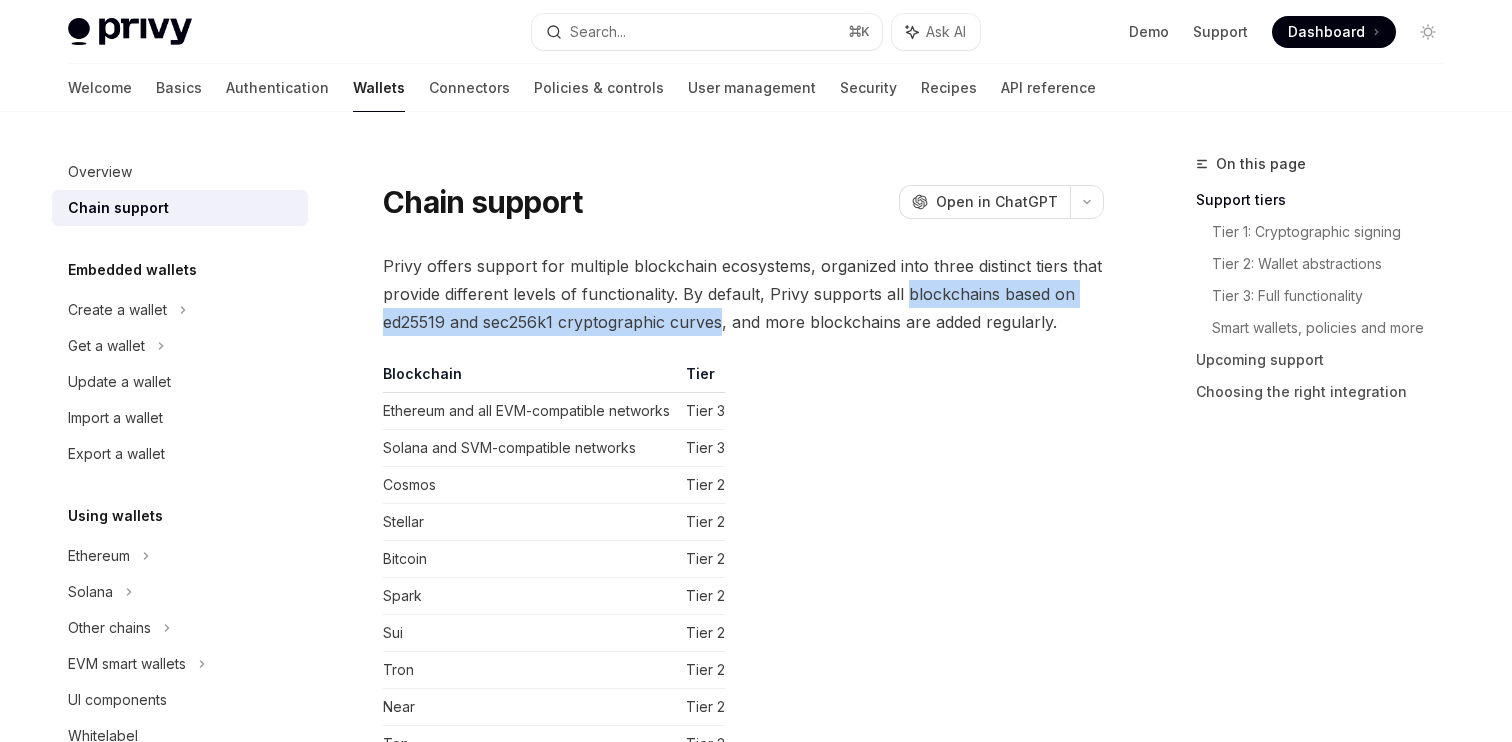 drag, startPoint x: 904, startPoint y: 294, endPoint x: 720, endPoint y: 314, distance: 185.08377 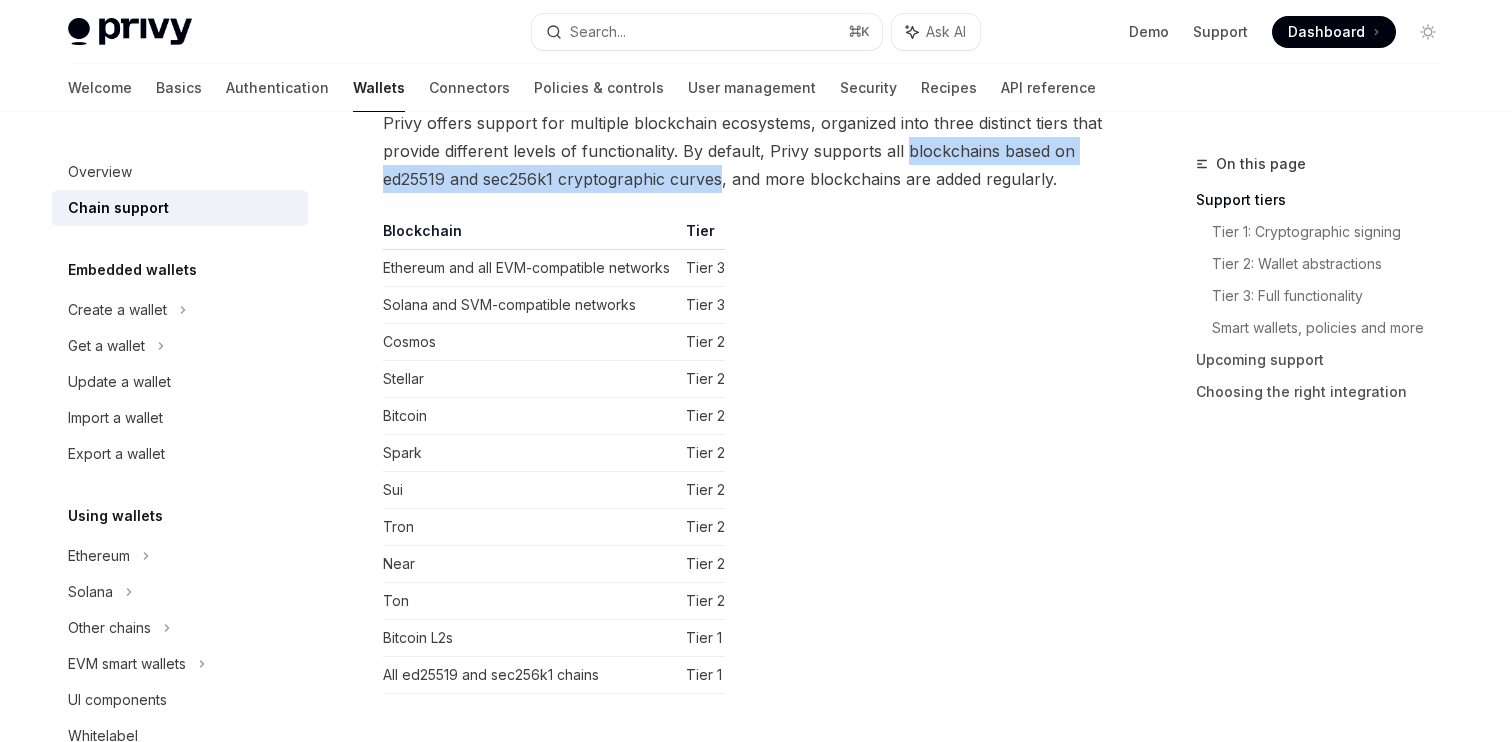 scroll, scrollTop: 139, scrollLeft: 0, axis: vertical 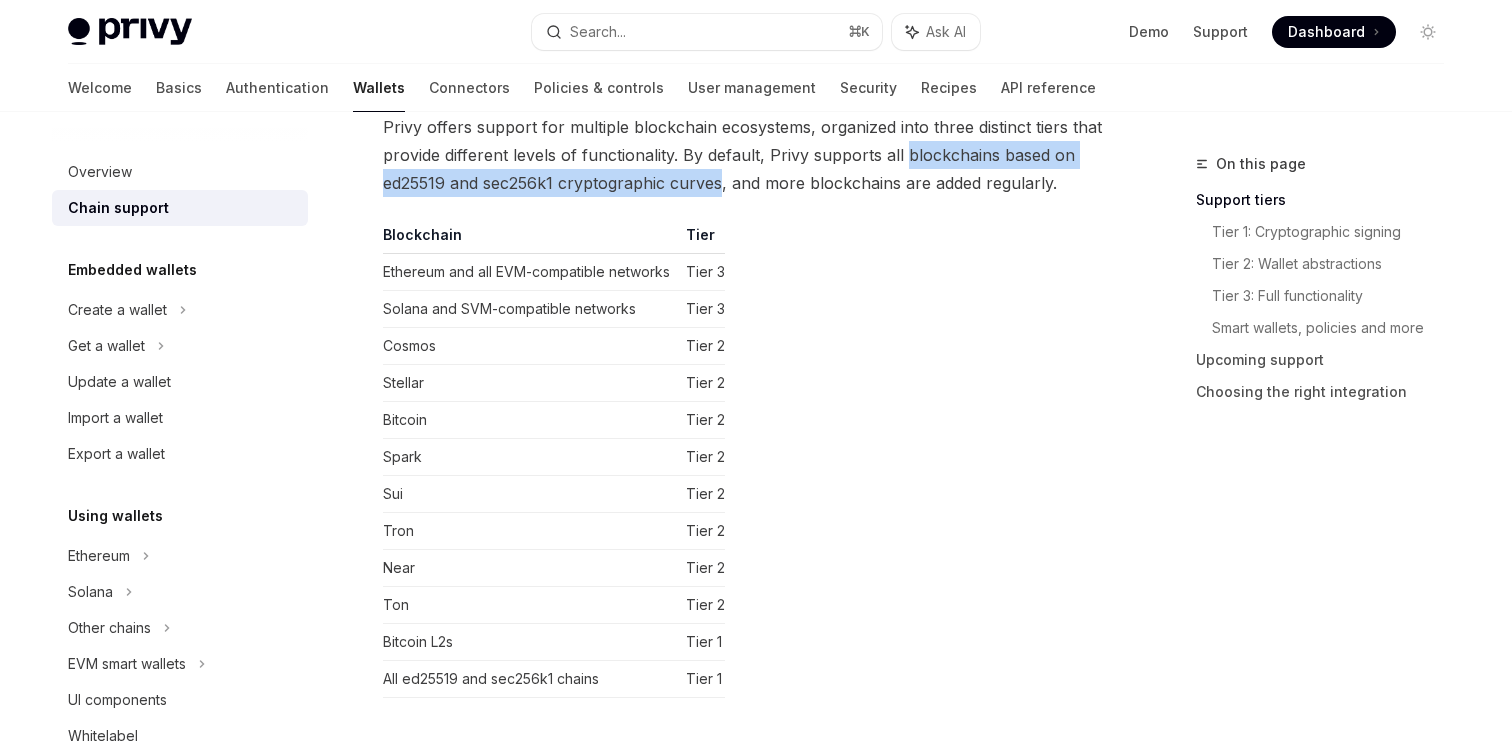 click on "Privy offers support for multiple blockchain ecosystems, organized into three distinct tiers that provide different levels of functionality. By default, Privy supports all blockchains based on ed25519 and sec256k1 cryptographic curves, and more blockchains are added regularly." at bounding box center [743, 155] 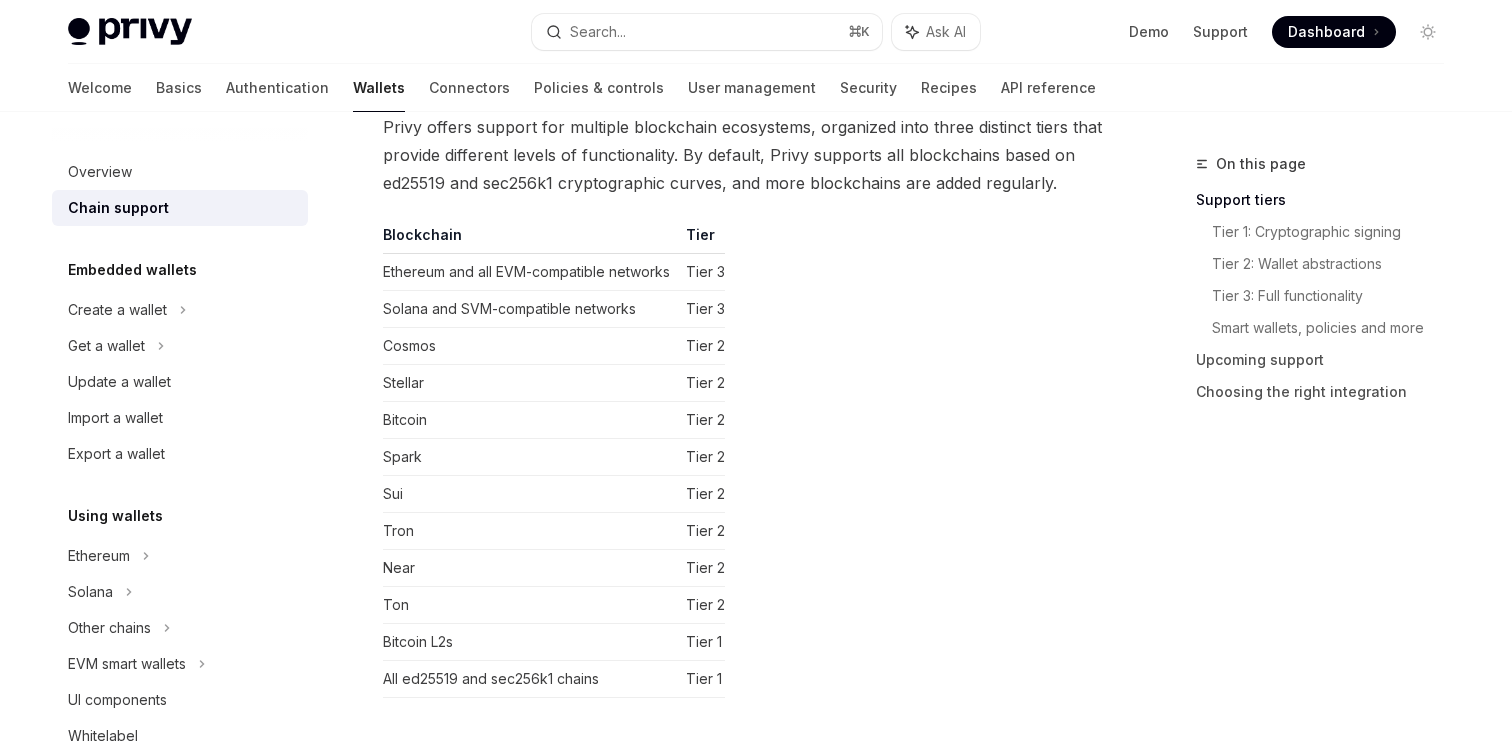 click on "Privy offers support for multiple blockchain ecosystems, organized into three distinct tiers that provide different levels of functionality. By default, Privy supports all blockchains based on ed25519 and sec256k1 cryptographic curves, and more blockchains are added regularly." at bounding box center (743, 155) 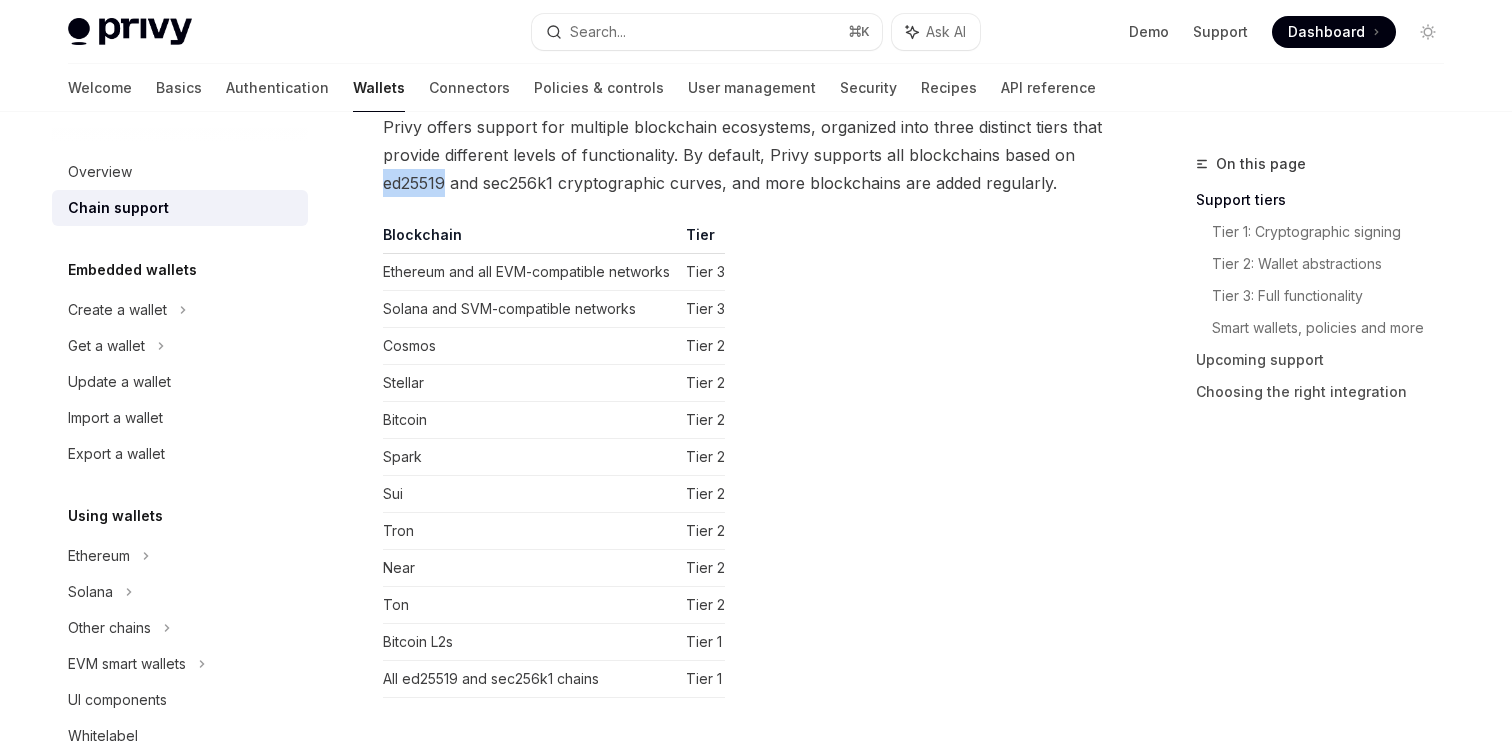 click on "Privy offers support for multiple blockchain ecosystems, organized into three distinct tiers that provide different levels of functionality. By default, Privy supports all blockchains based on ed25519 and sec256k1 cryptographic curves, and more blockchains are added regularly." at bounding box center [743, 155] 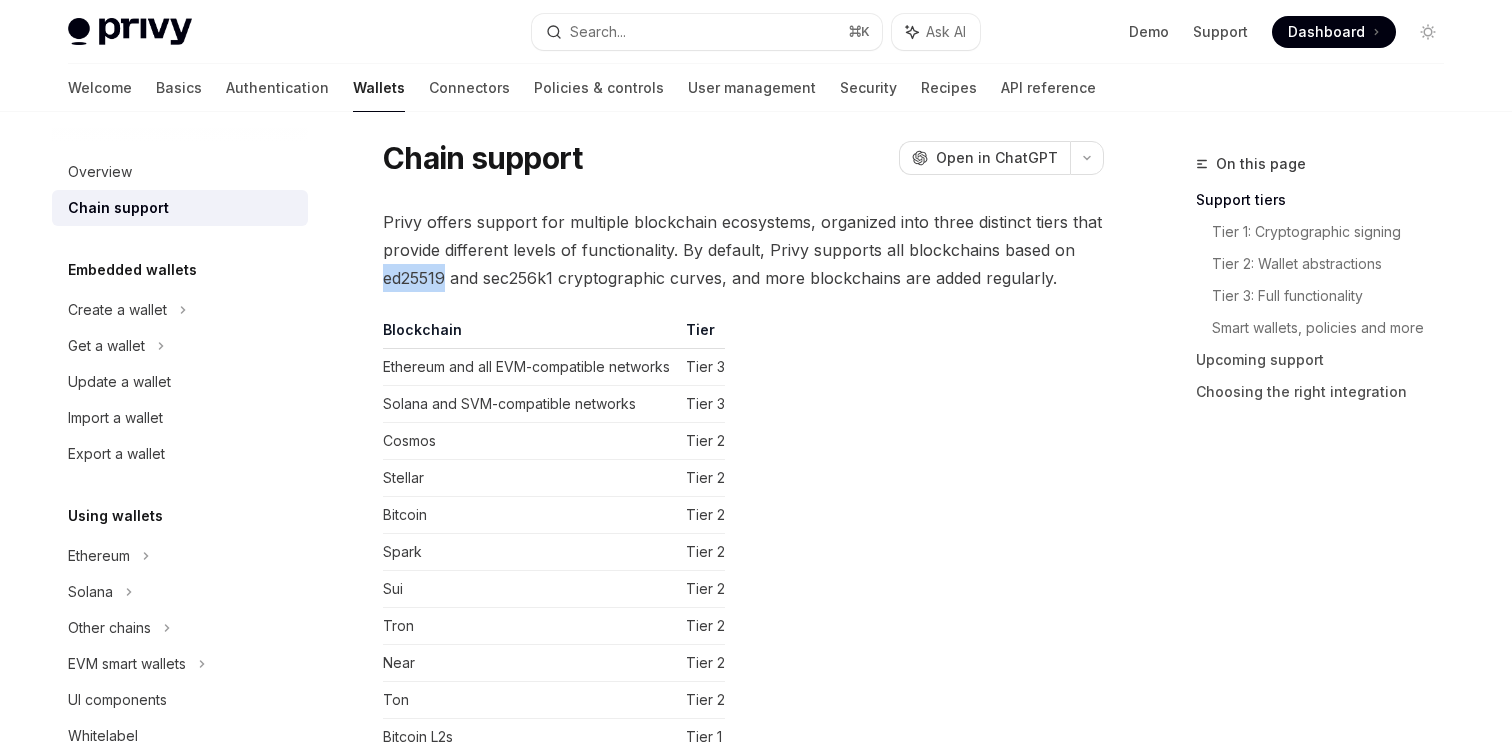 scroll, scrollTop: 0, scrollLeft: 0, axis: both 